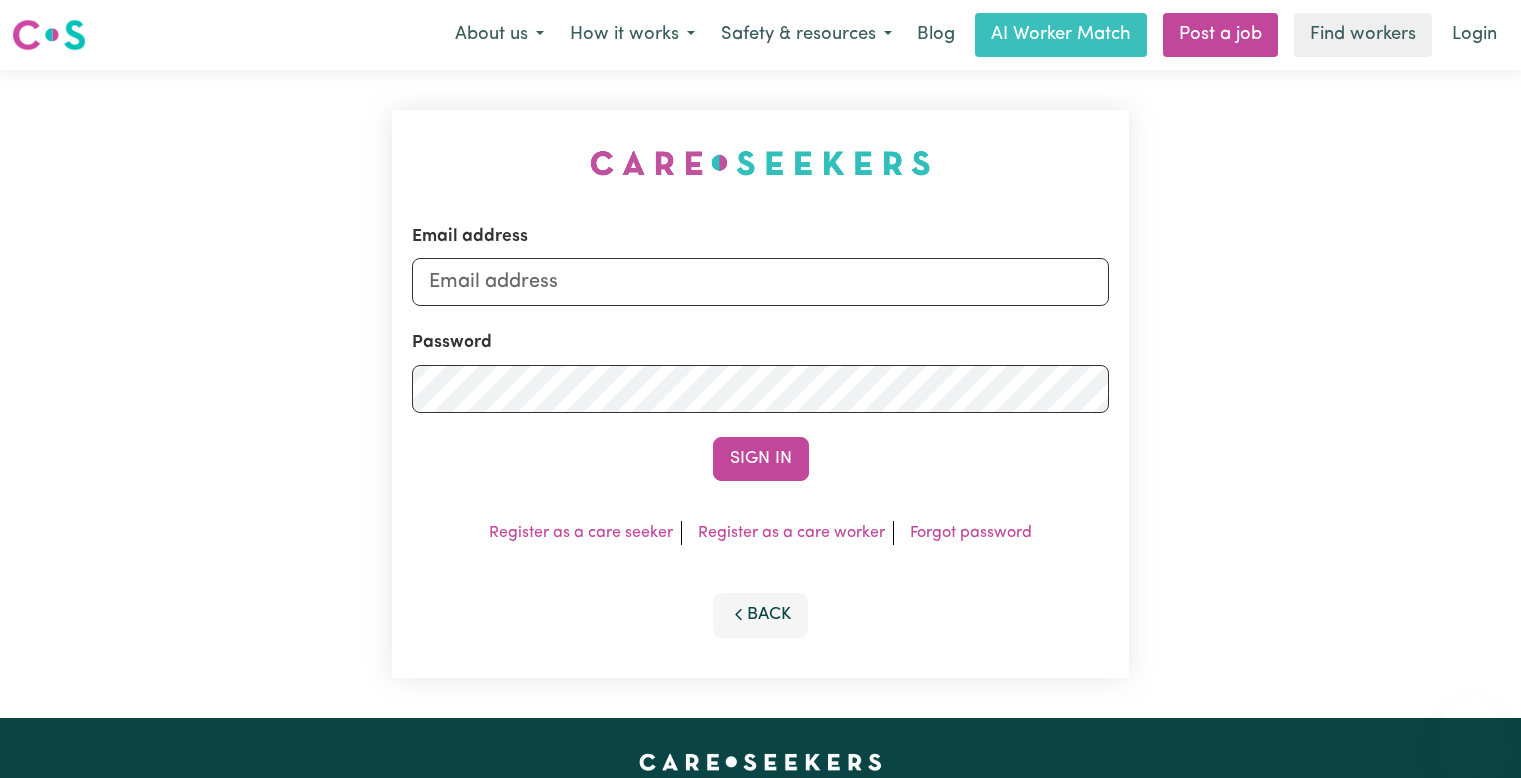 scroll, scrollTop: 0, scrollLeft: 0, axis: both 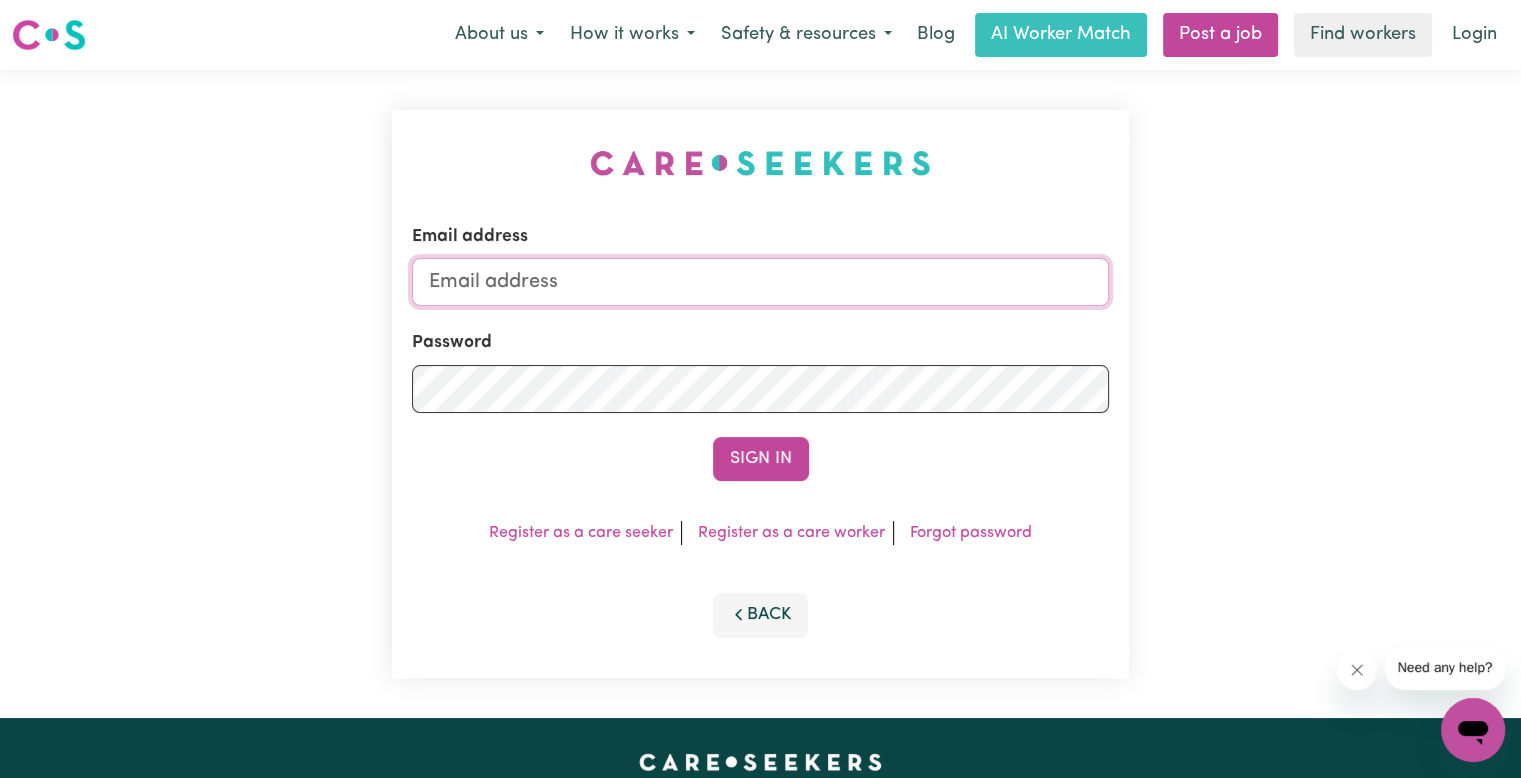 click on "Email address" at bounding box center [760, 282] 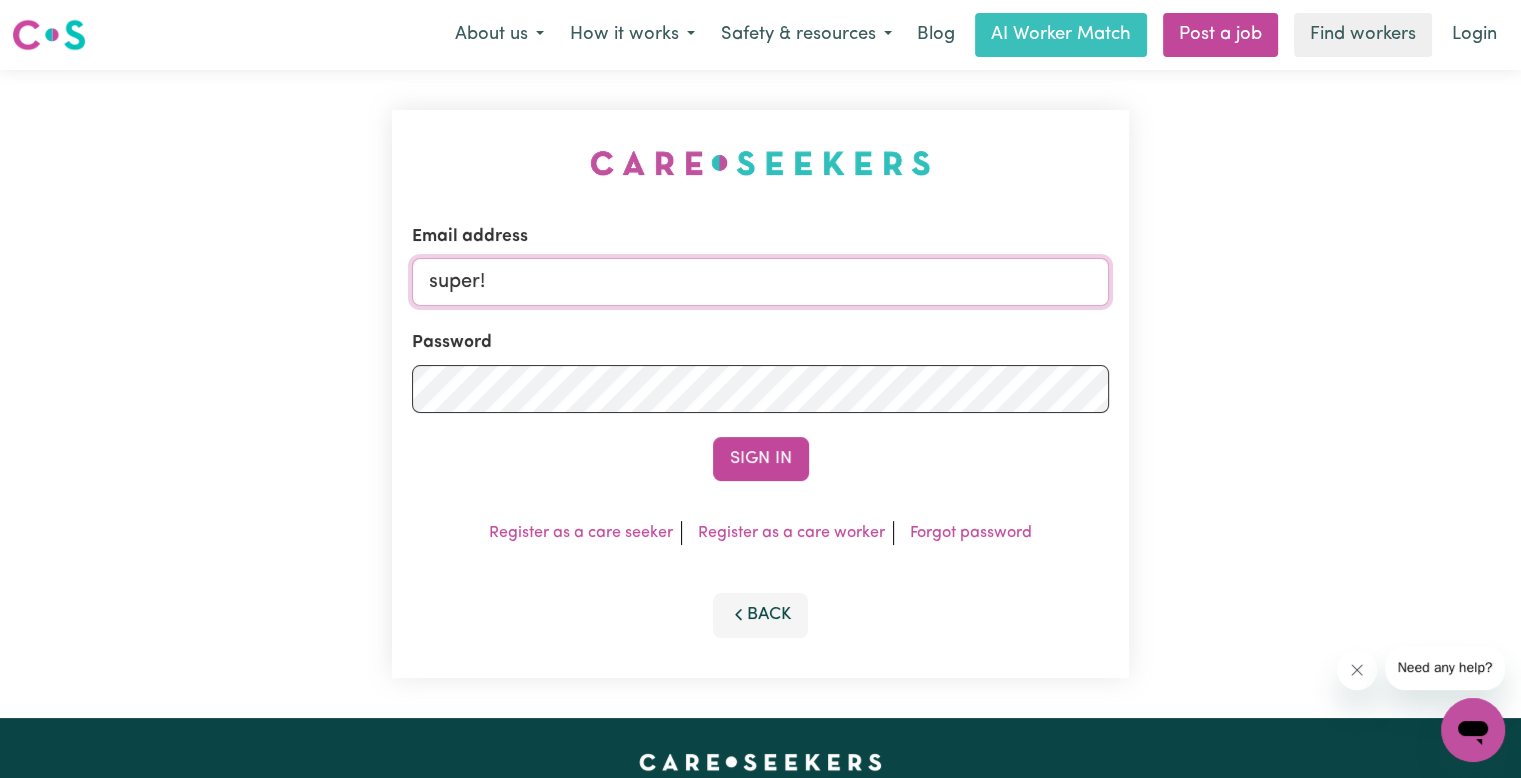 type on "super" 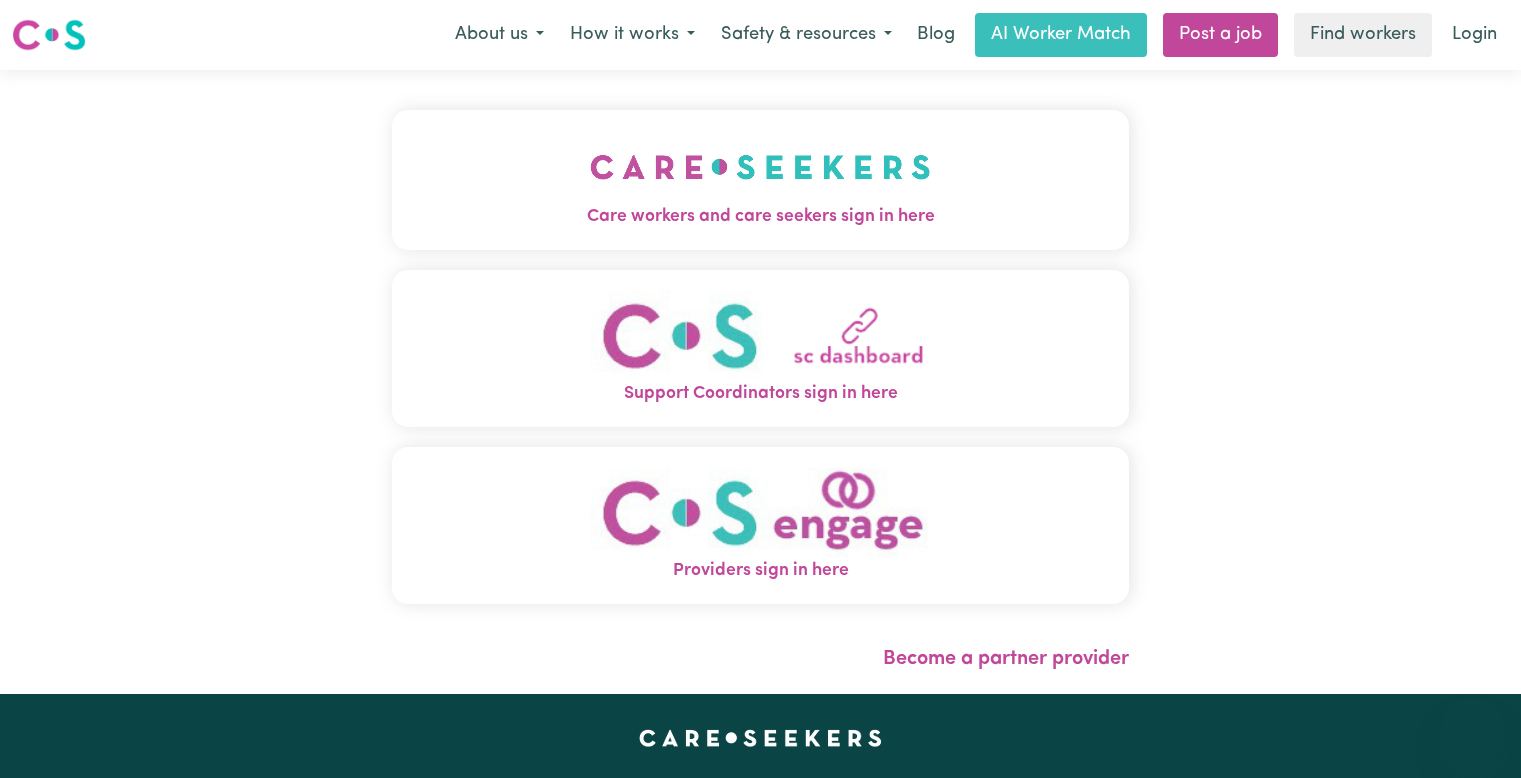 scroll, scrollTop: 0, scrollLeft: 0, axis: both 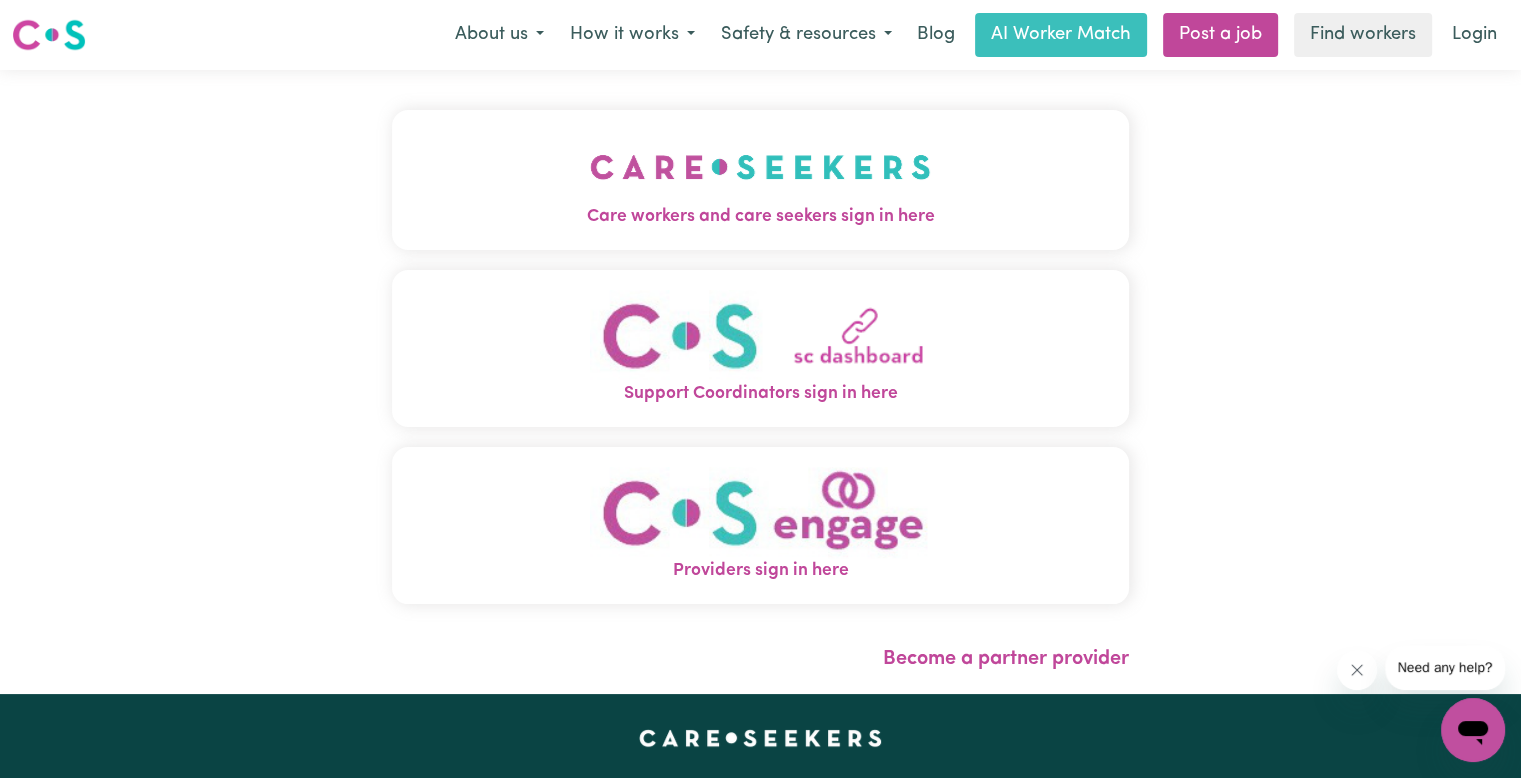 click on "Care workers and care seekers sign in here" at bounding box center [760, 180] 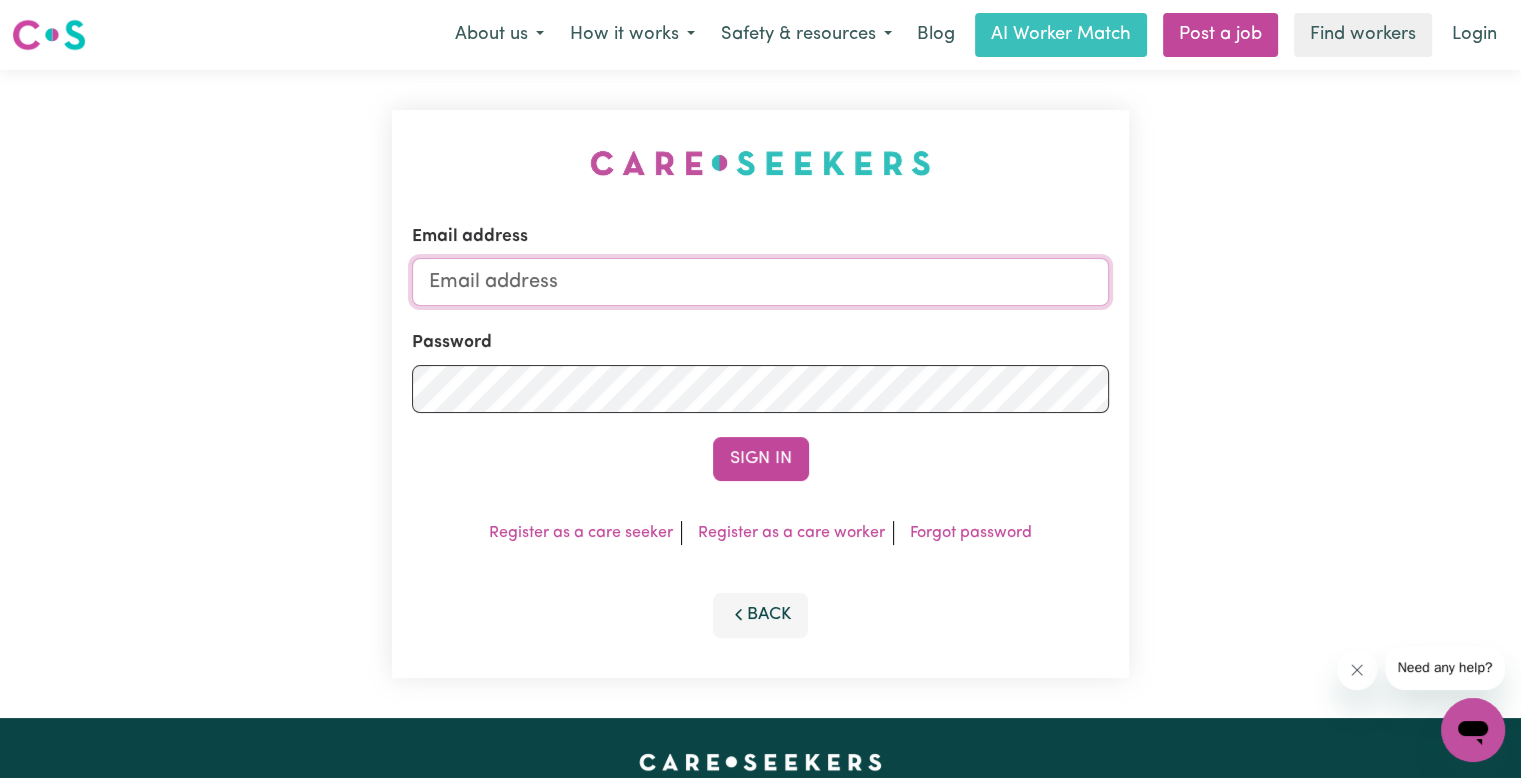 click on "Email address" at bounding box center [760, 282] 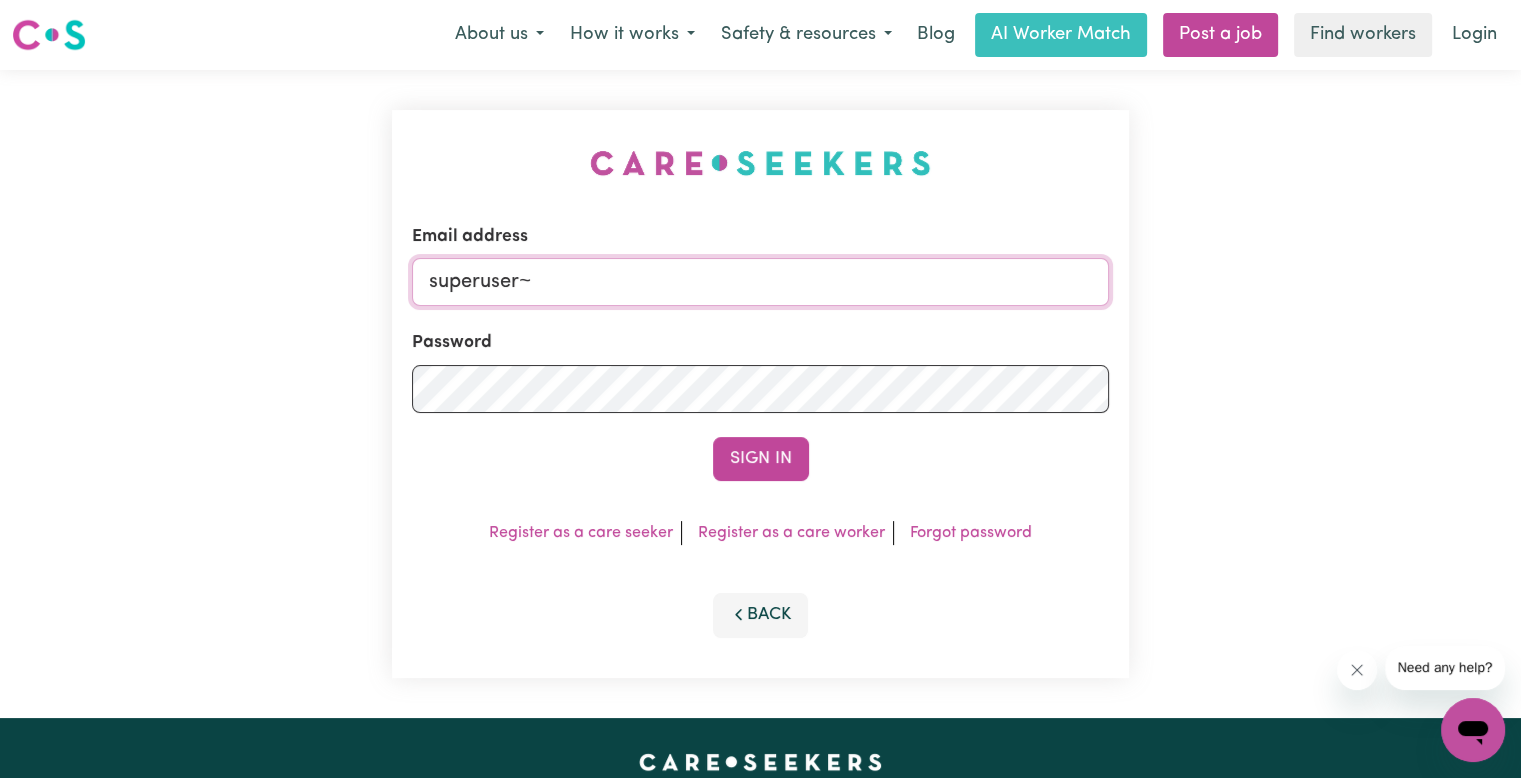 paste on "[EMAIL]" 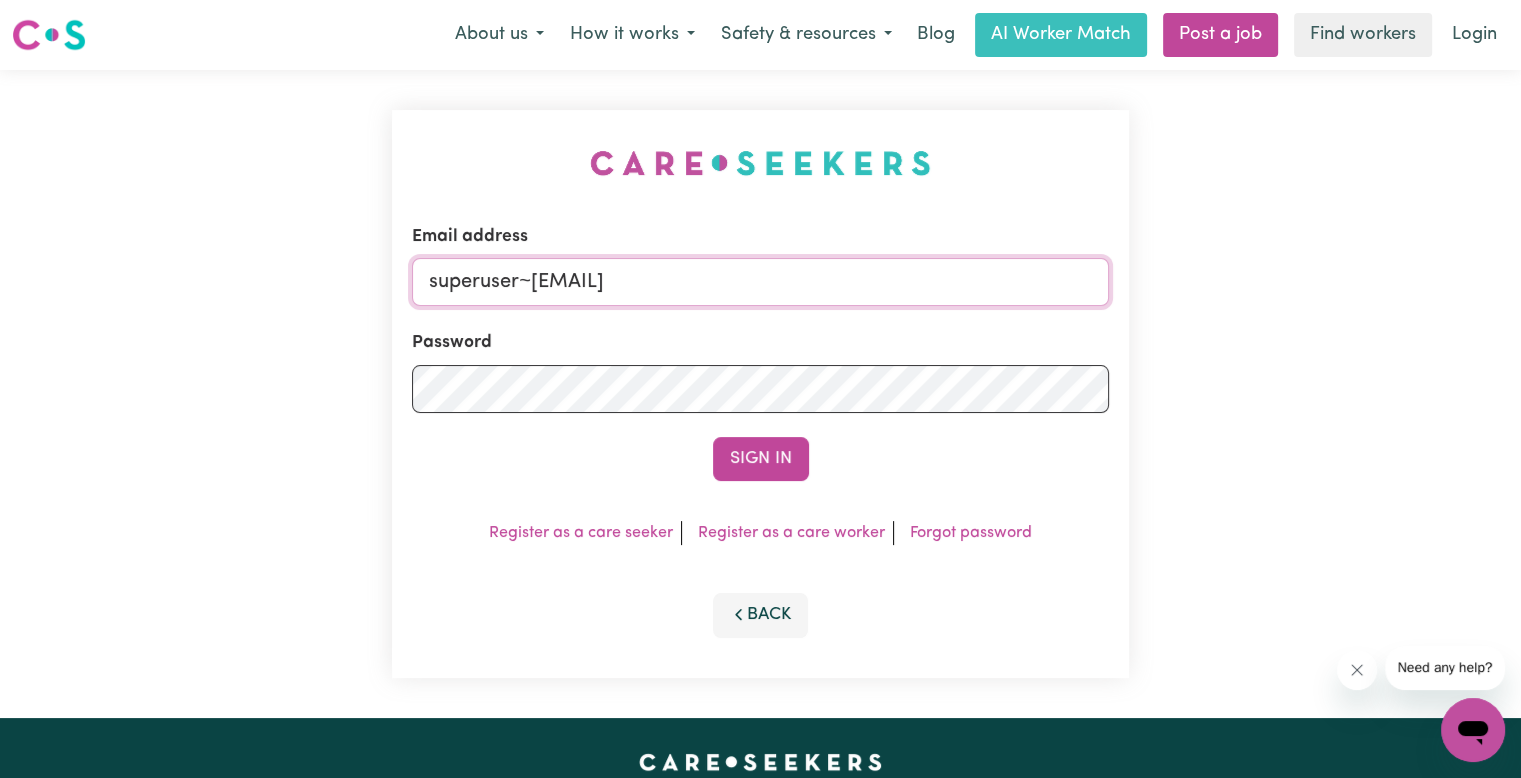 type on "superuser~[EMAIL]" 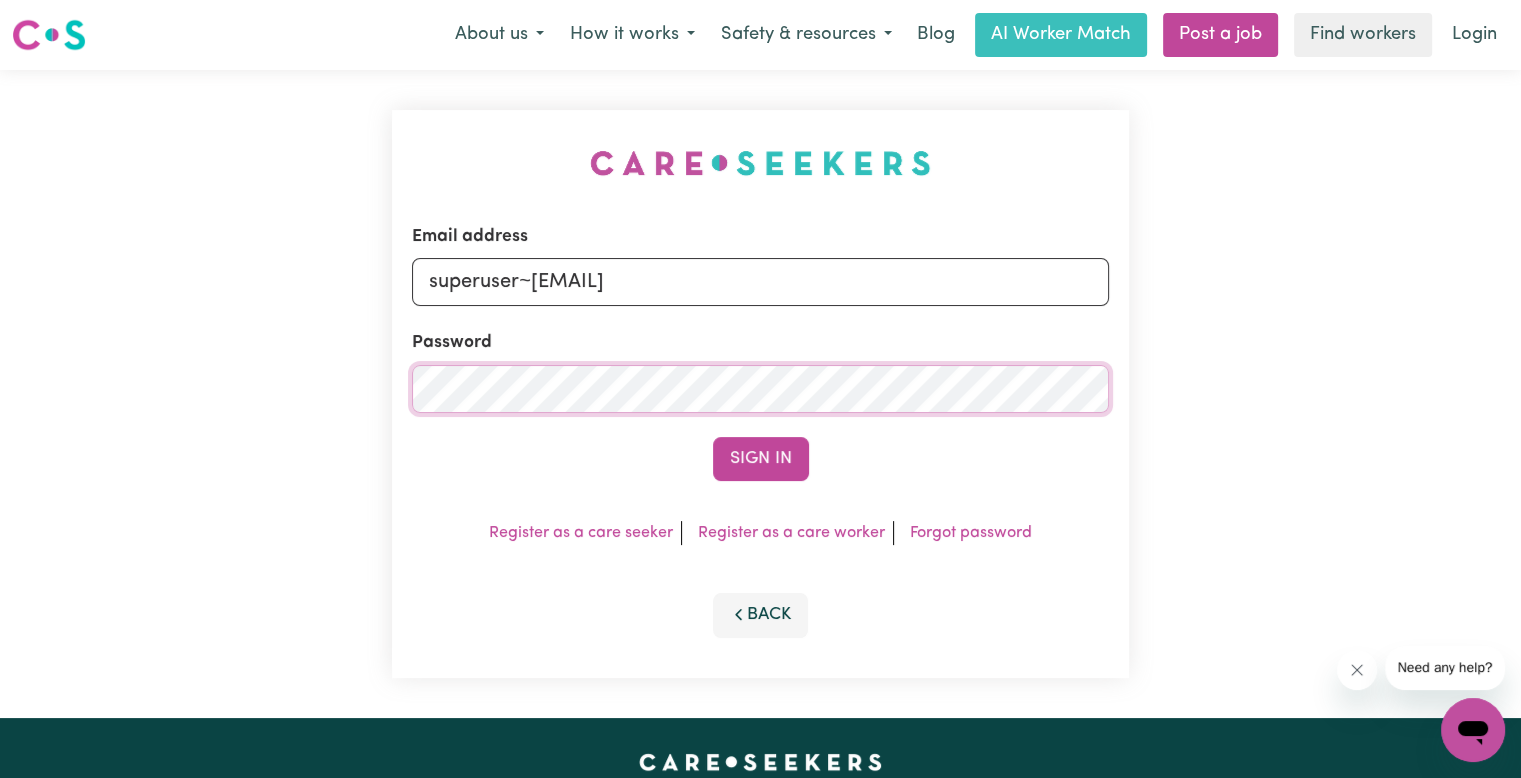 click on "Sign In" at bounding box center [761, 459] 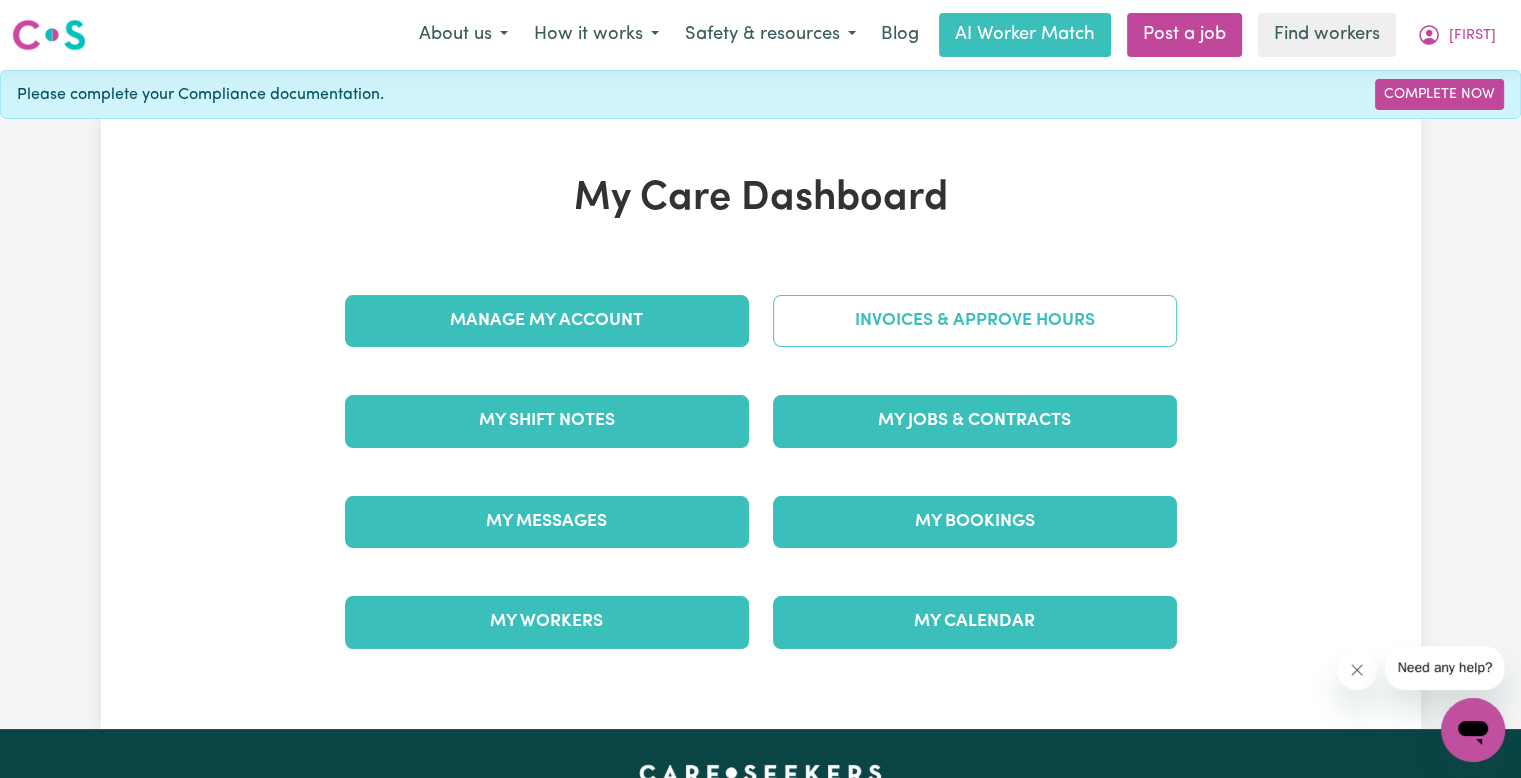 click on "Invoices & Approve Hours" at bounding box center [975, 321] 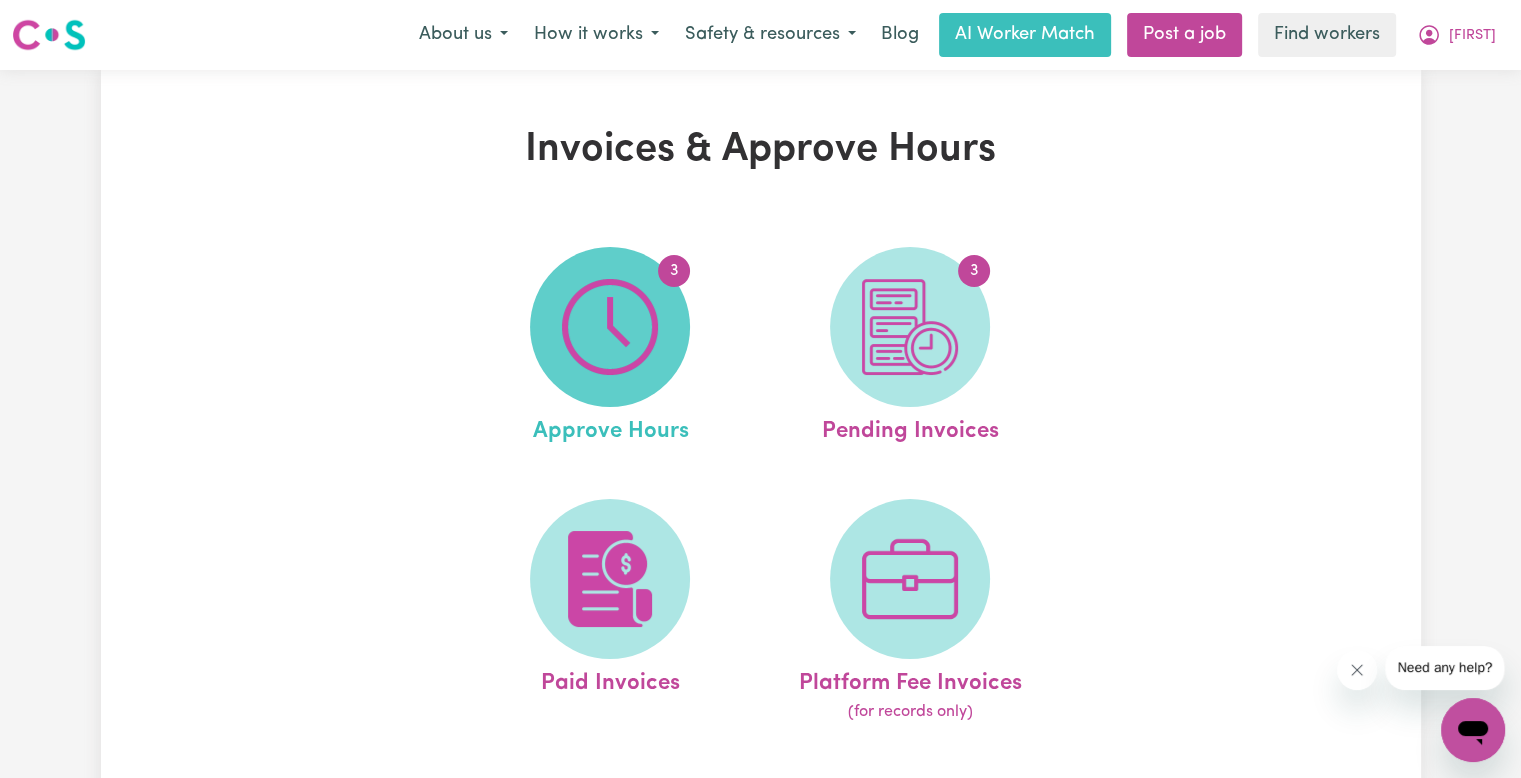 click at bounding box center (610, 327) 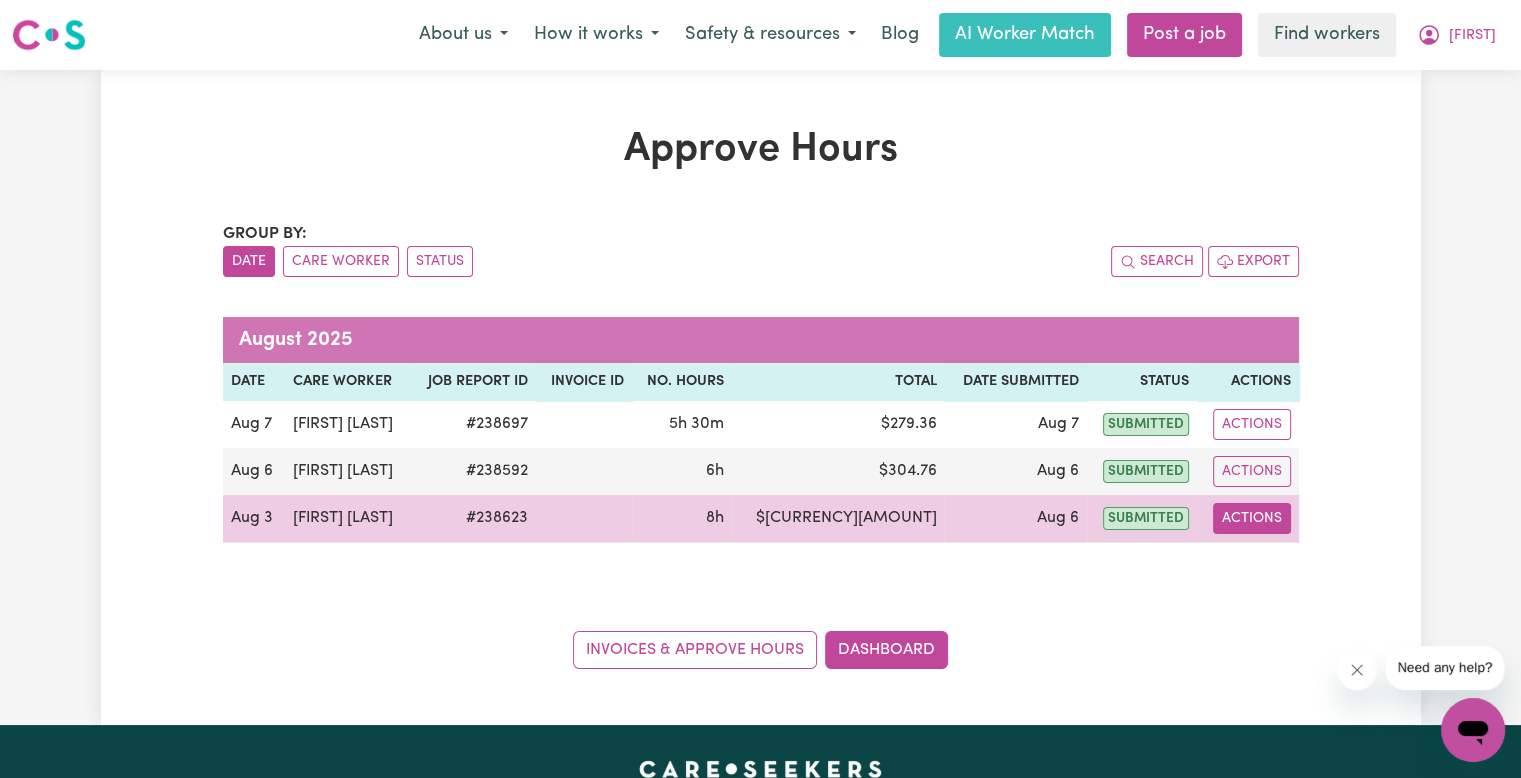 drag, startPoint x: 1254, startPoint y: 521, endPoint x: 1265, endPoint y: 529, distance: 13.601471 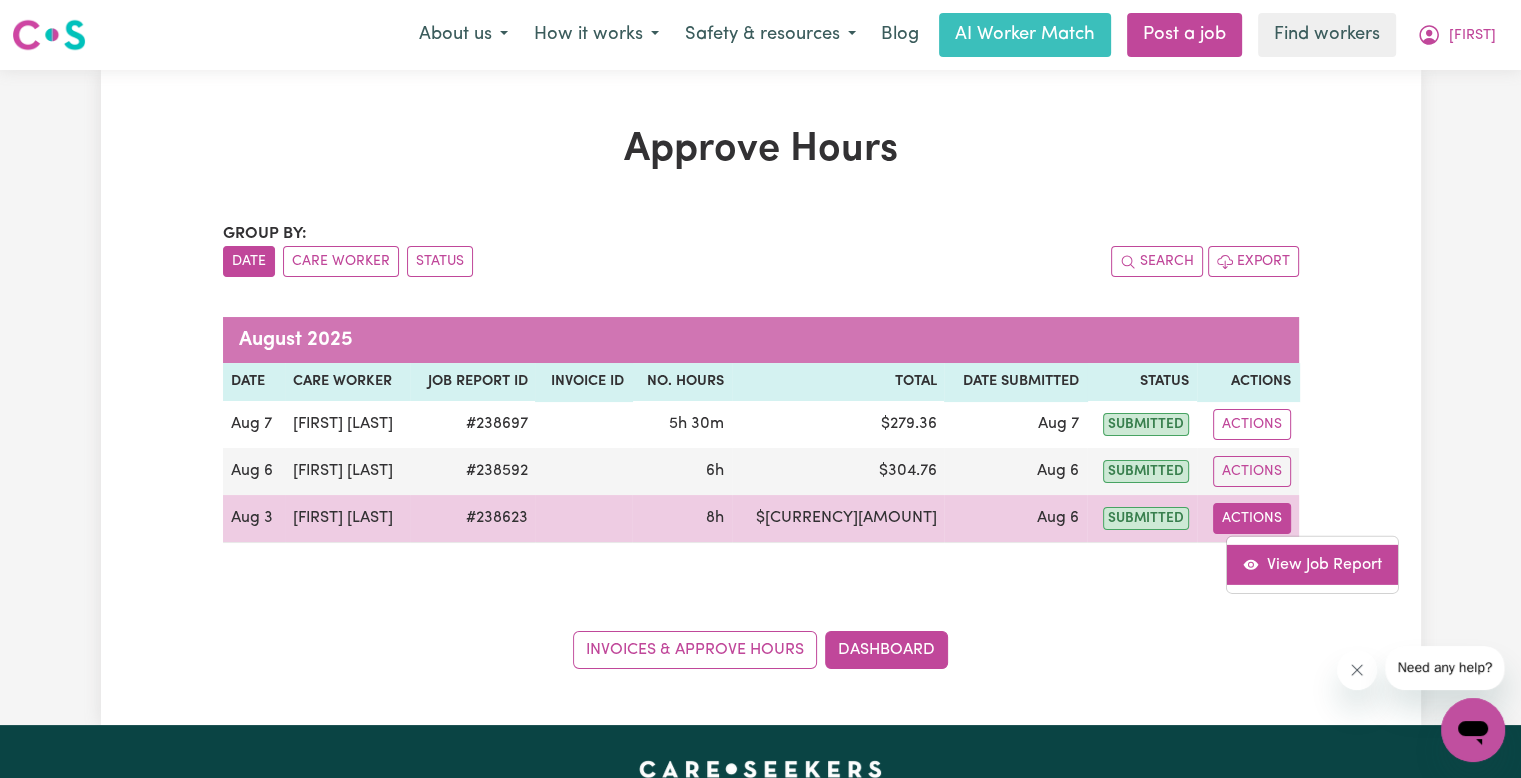 click on "View Job Report" at bounding box center [1312, 564] 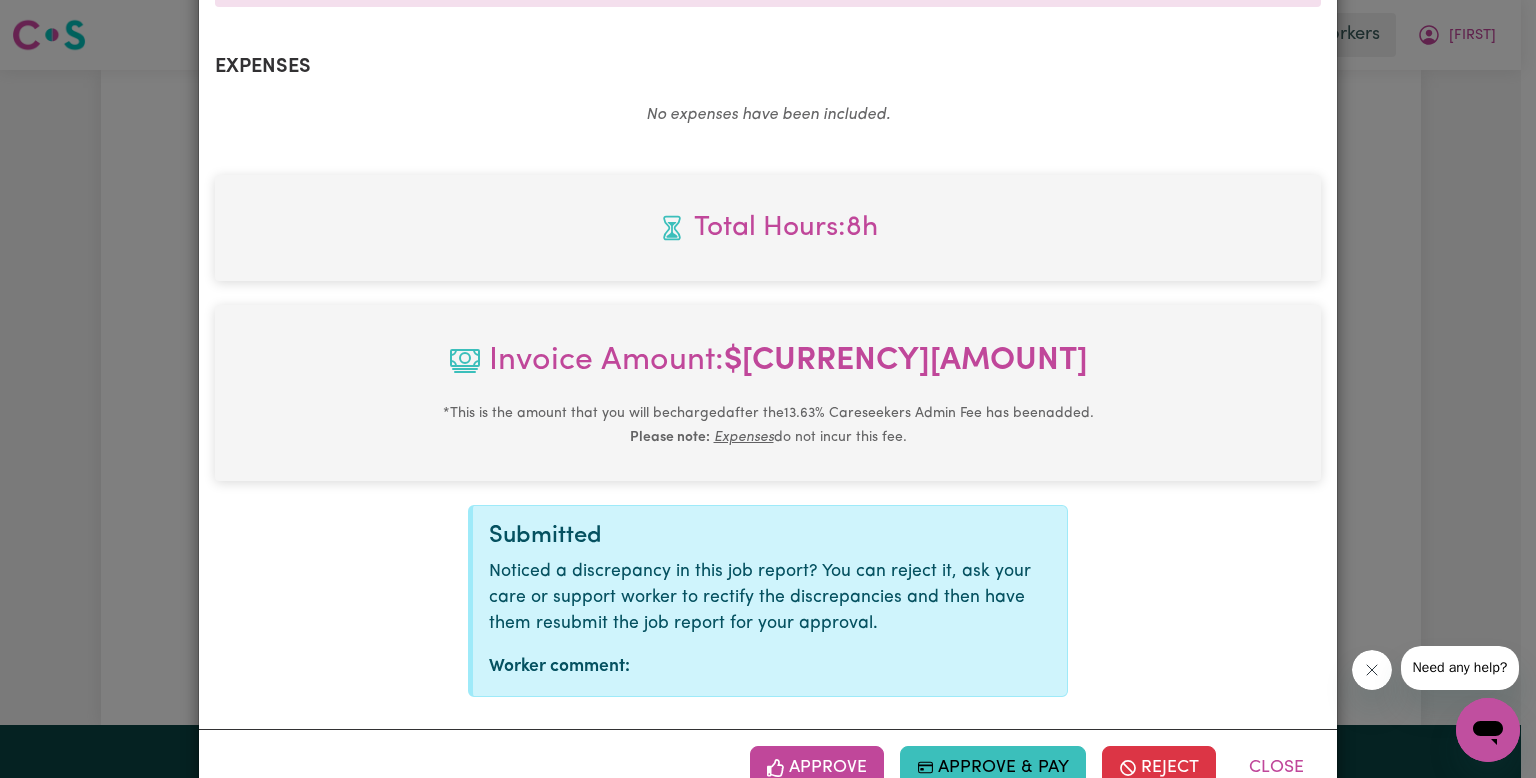 scroll, scrollTop: 764, scrollLeft: 0, axis: vertical 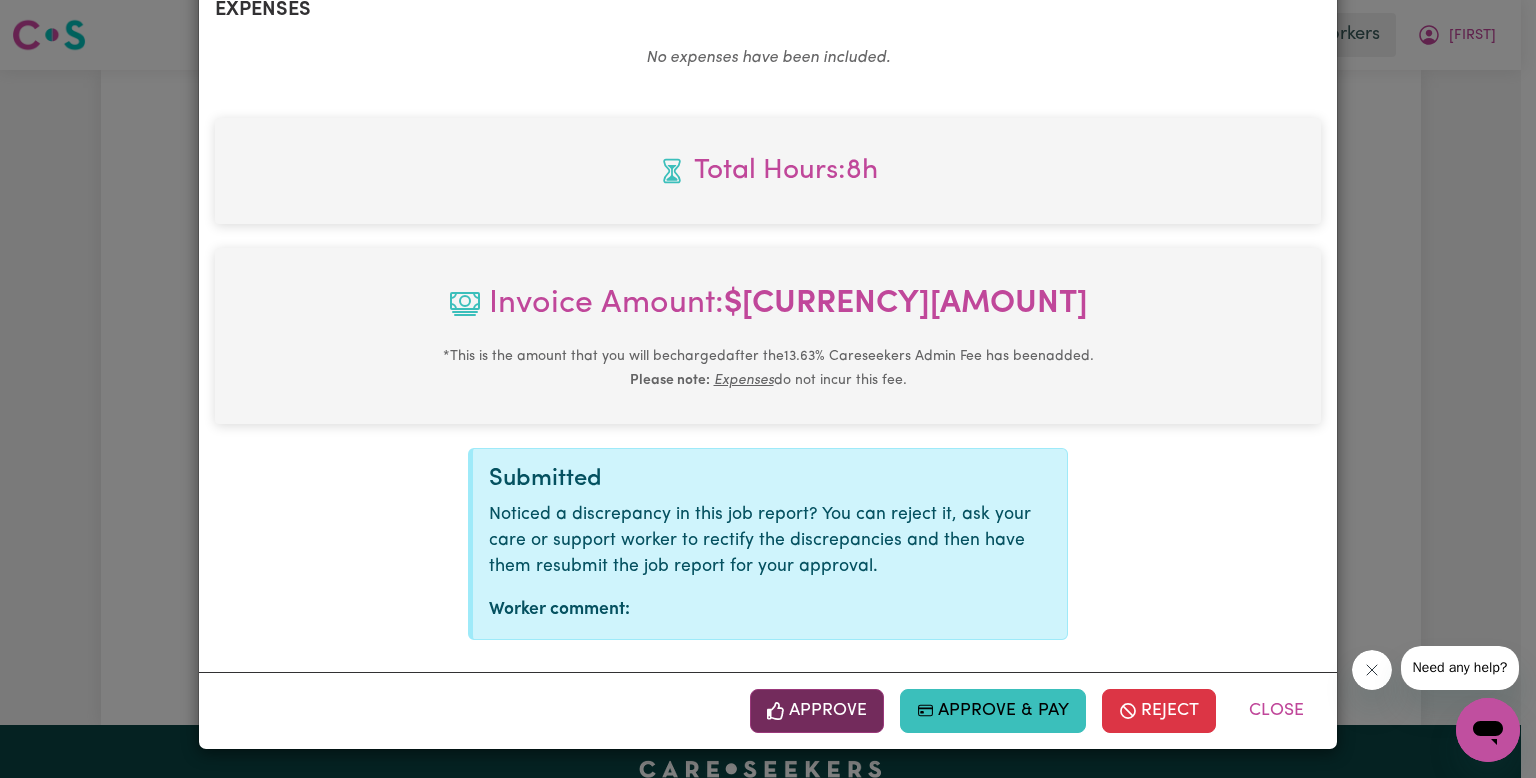 click on "Approve" at bounding box center (817, 711) 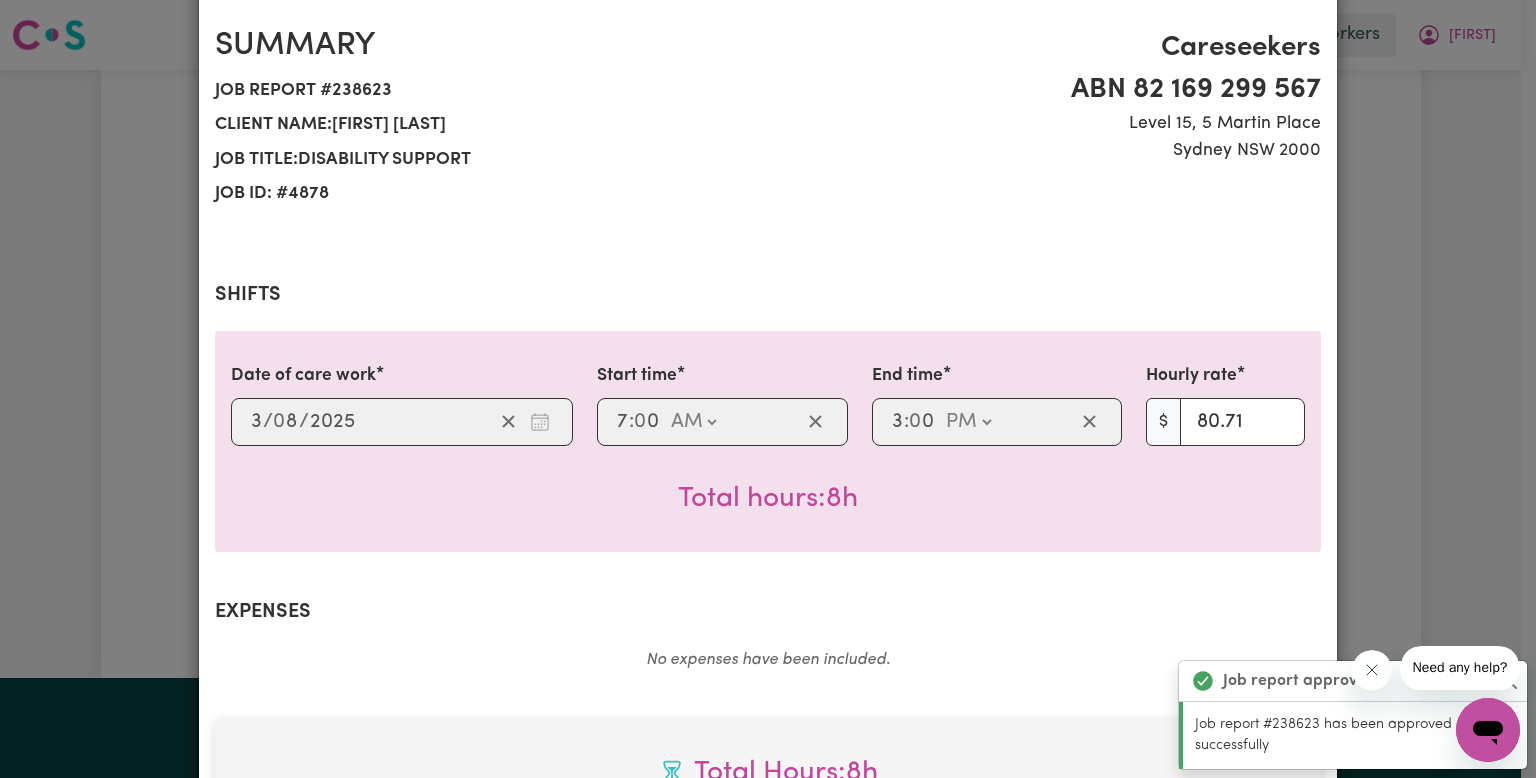 scroll, scrollTop: 0, scrollLeft: 0, axis: both 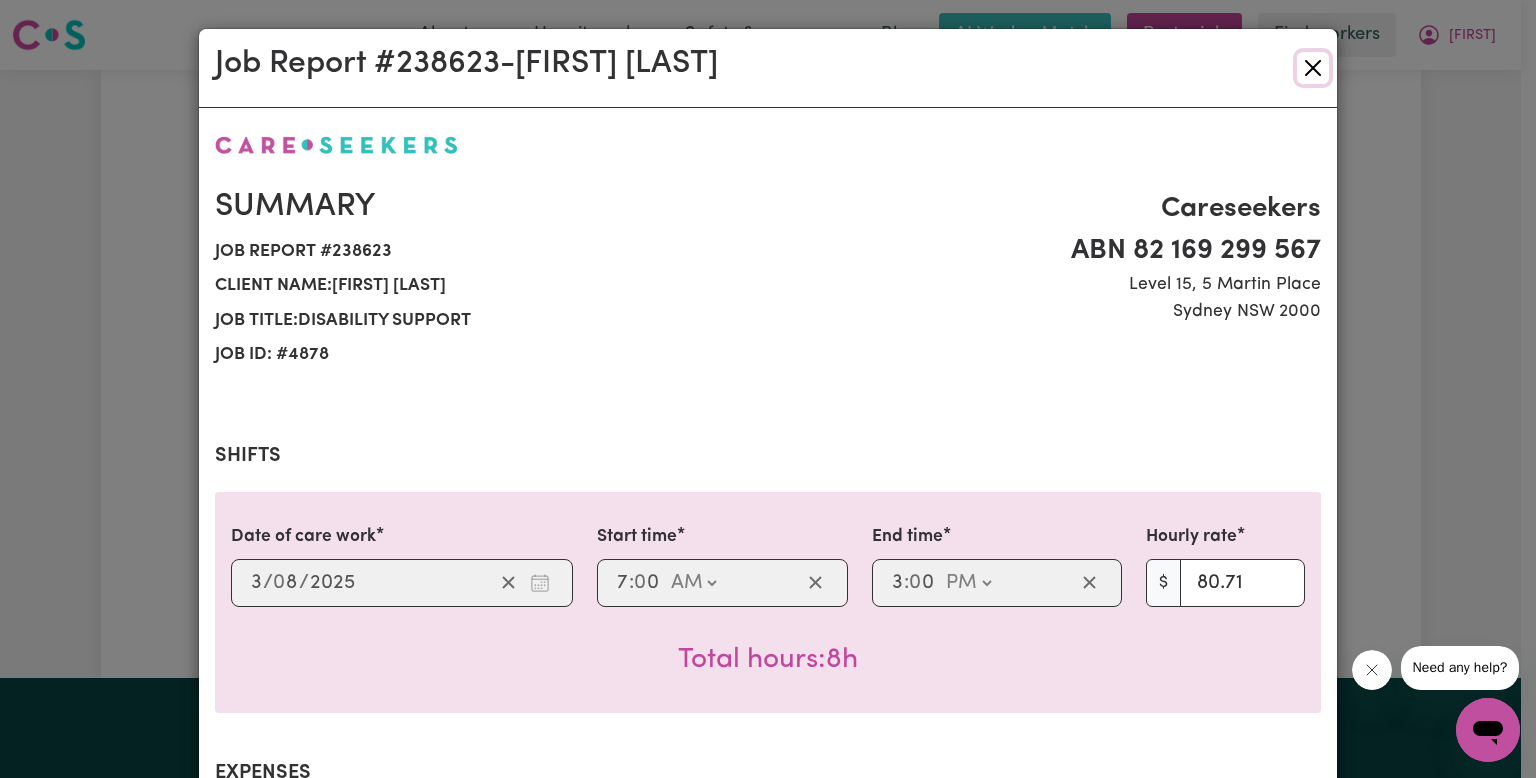 click at bounding box center [1313, 68] 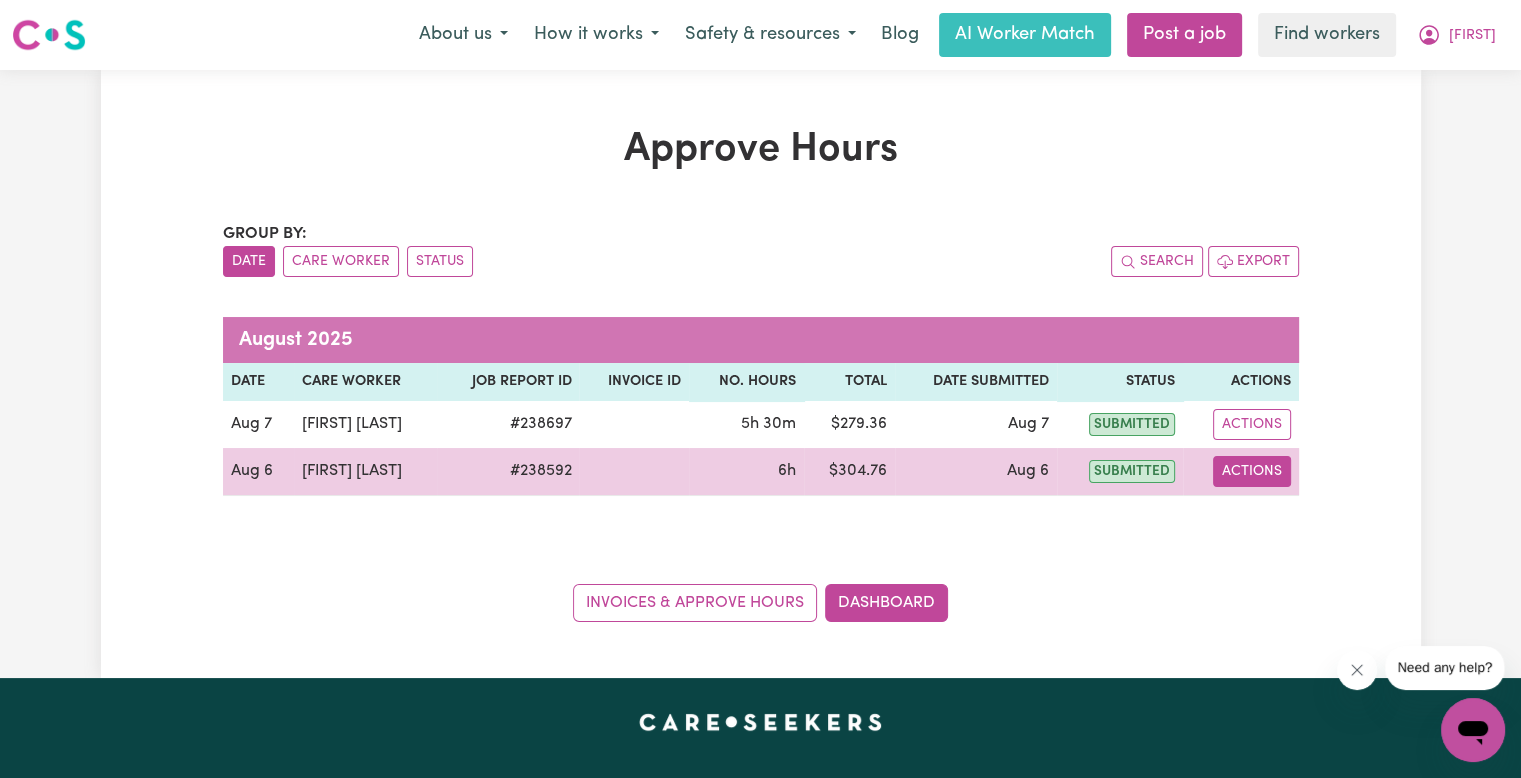 click on "Actions" at bounding box center (1252, 471) 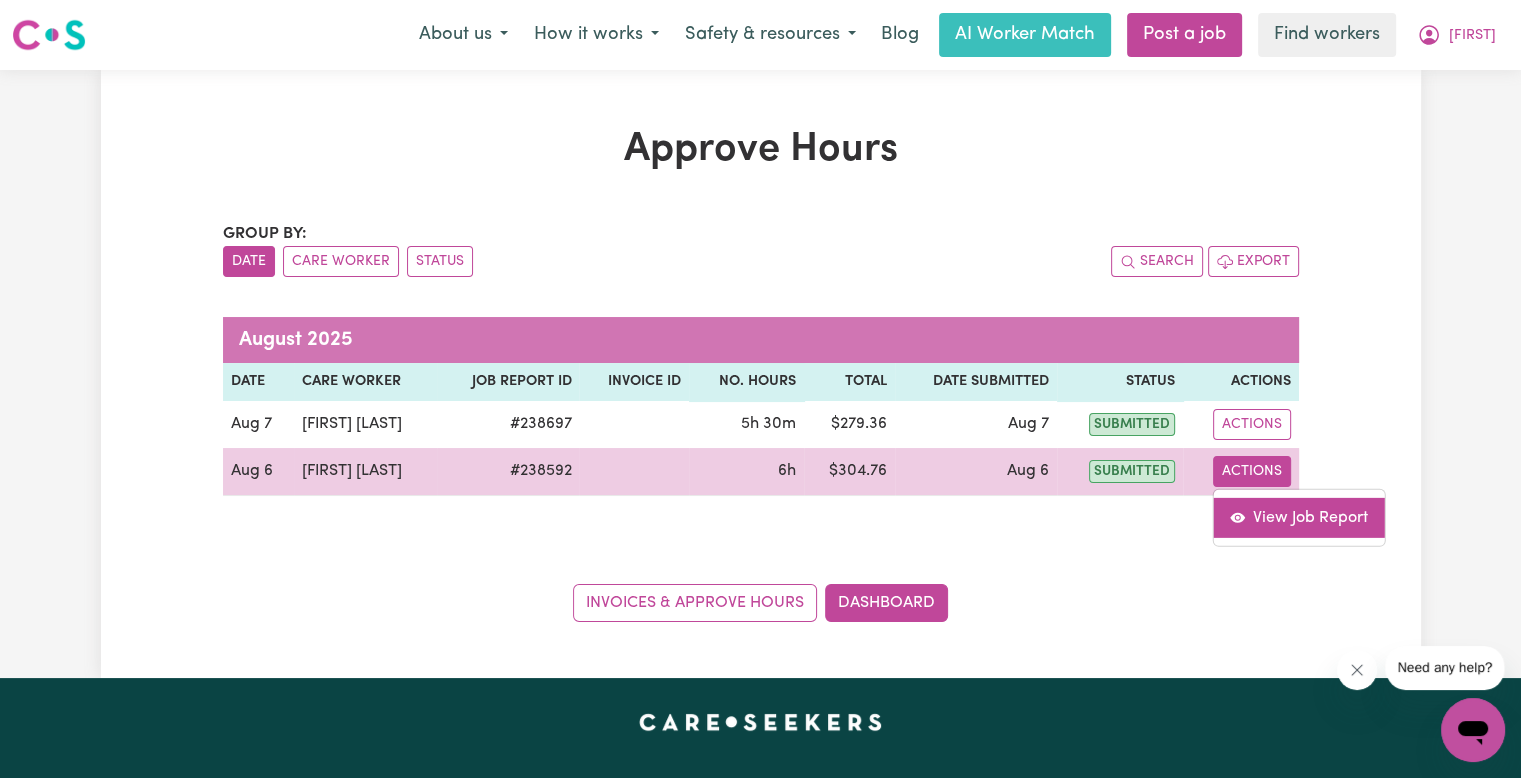 click on "View Job Report" at bounding box center [1298, 517] 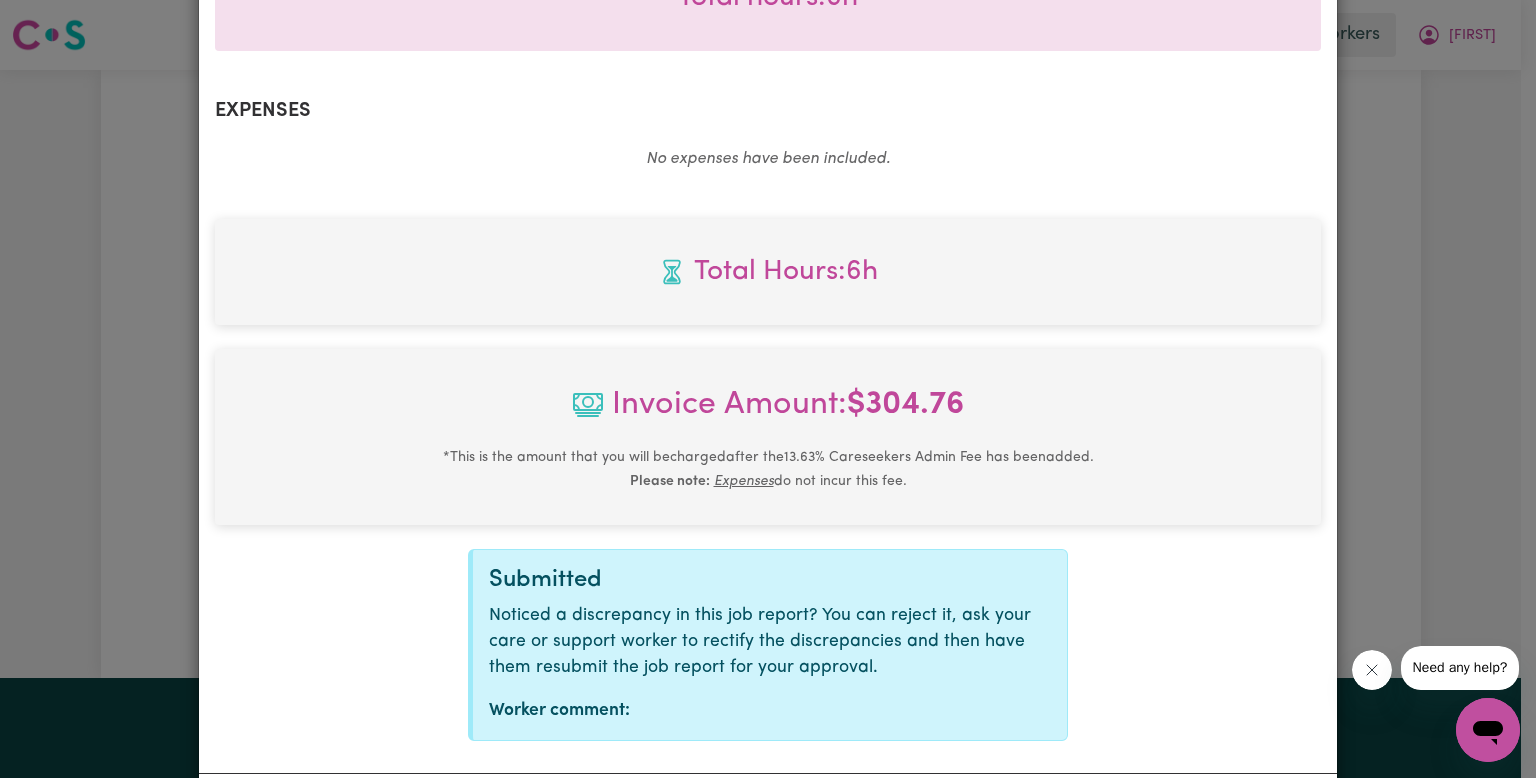 scroll, scrollTop: 764, scrollLeft: 0, axis: vertical 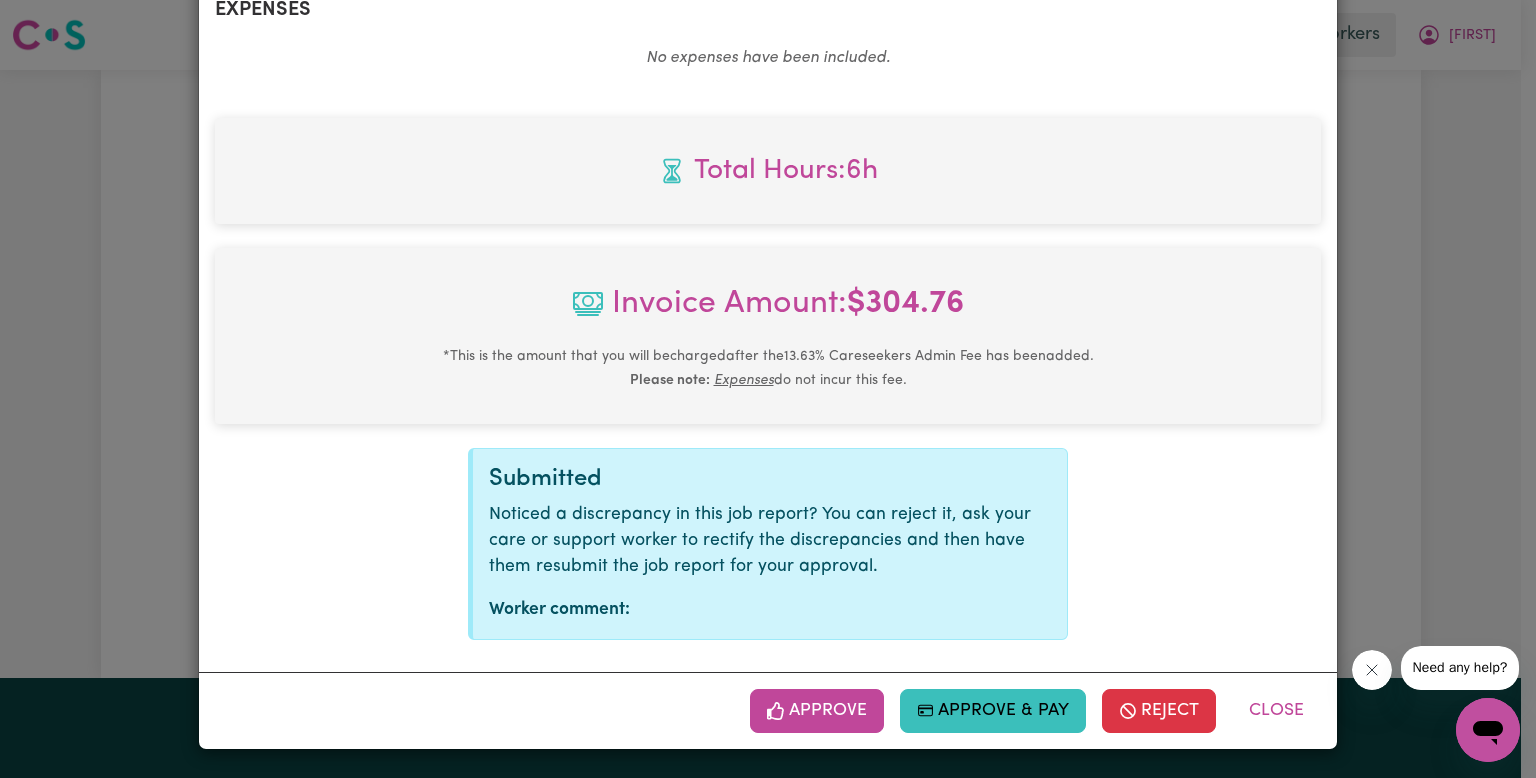 drag, startPoint x: 815, startPoint y: 721, endPoint x: 1296, endPoint y: 678, distance: 482.9182 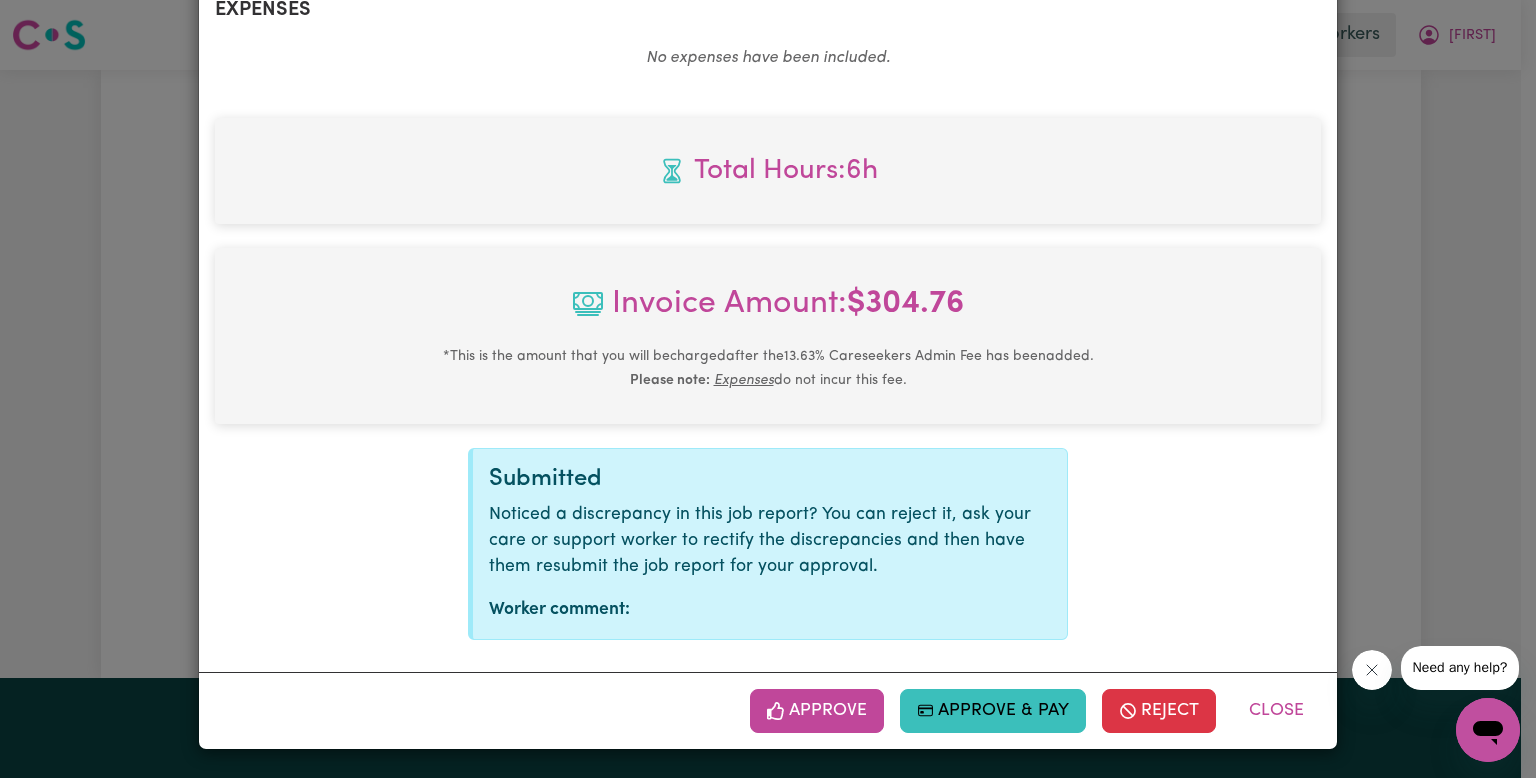 click on "Approve" at bounding box center [817, 711] 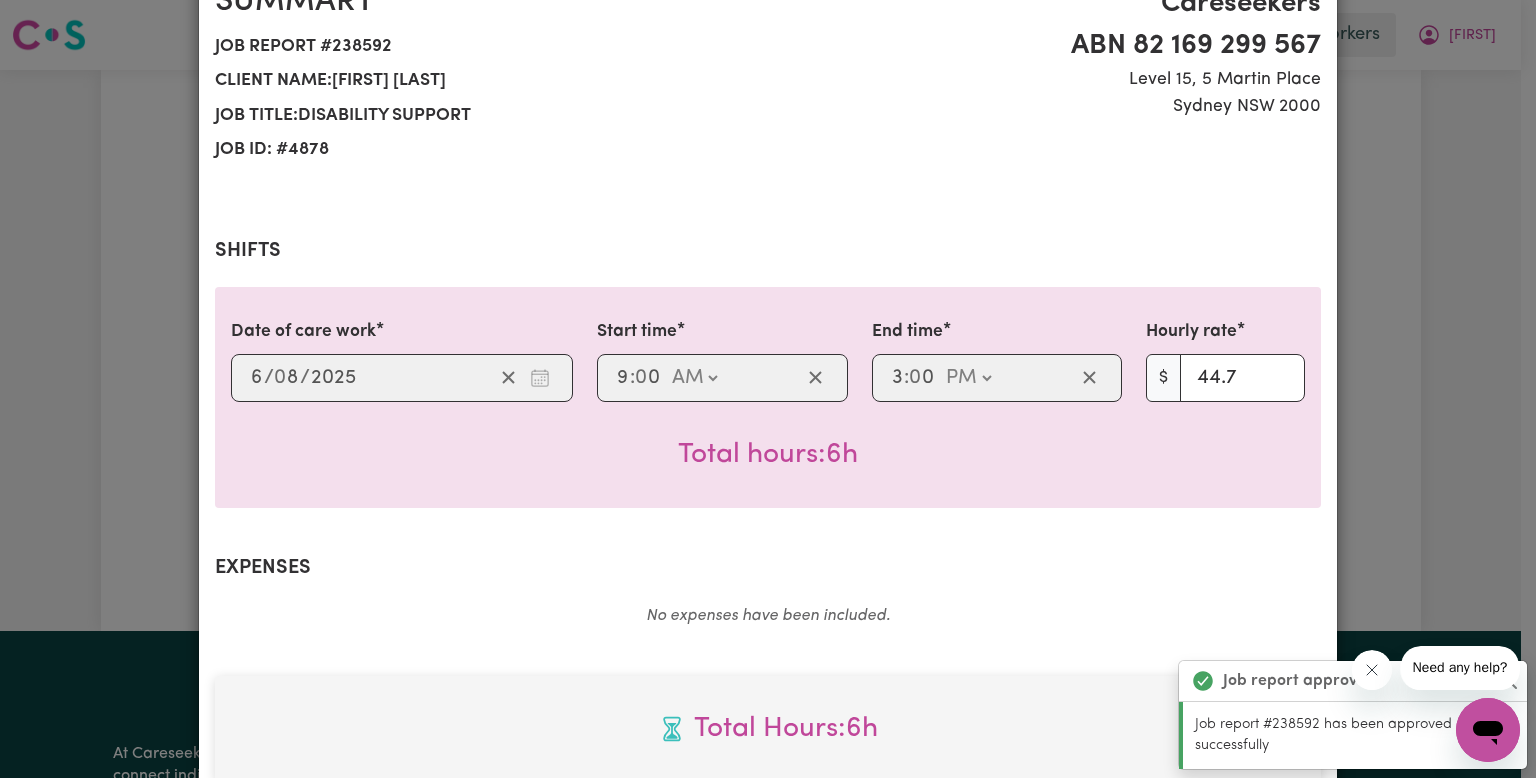scroll, scrollTop: 0, scrollLeft: 0, axis: both 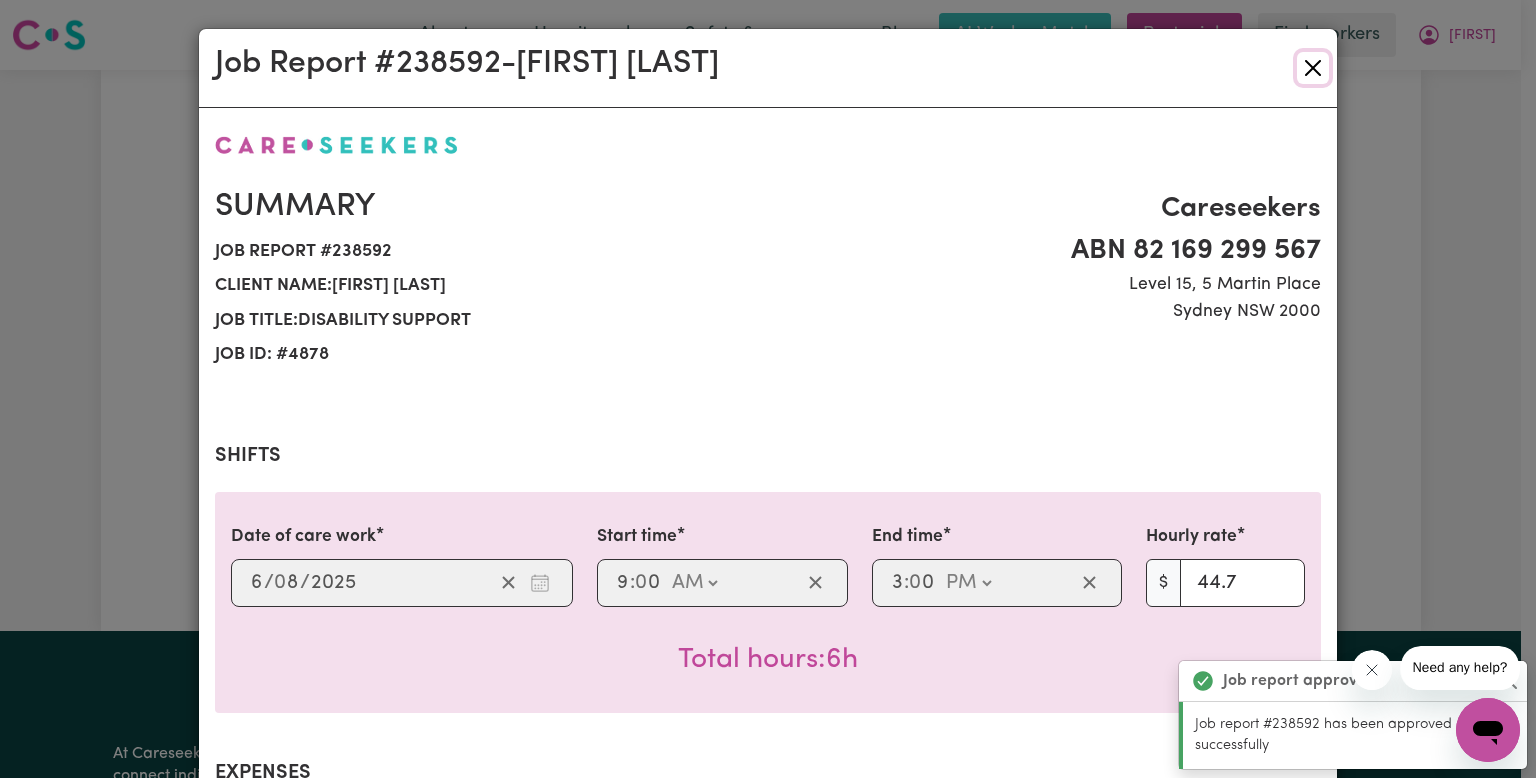 click at bounding box center (1313, 68) 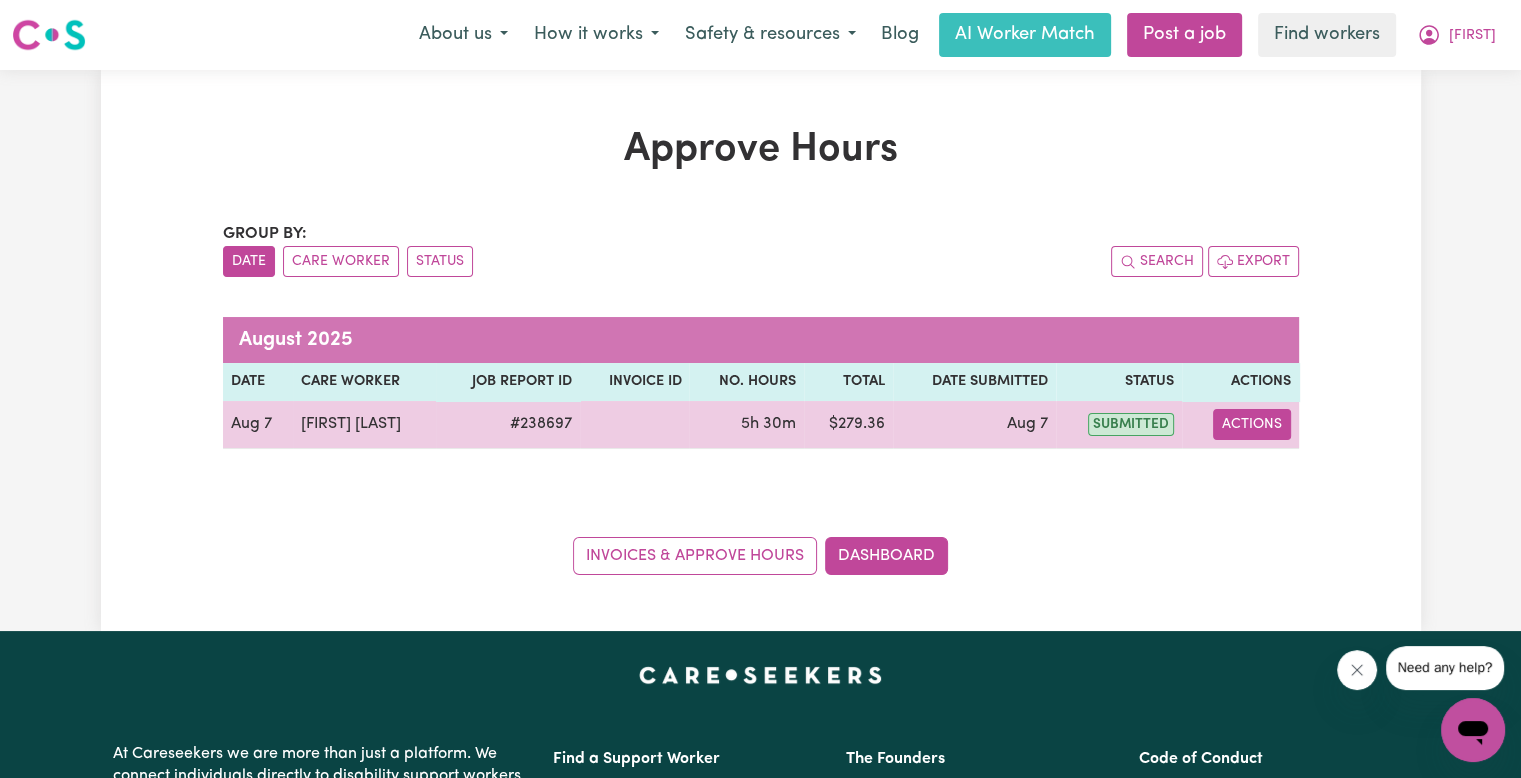 click on "Actions" at bounding box center (1252, 424) 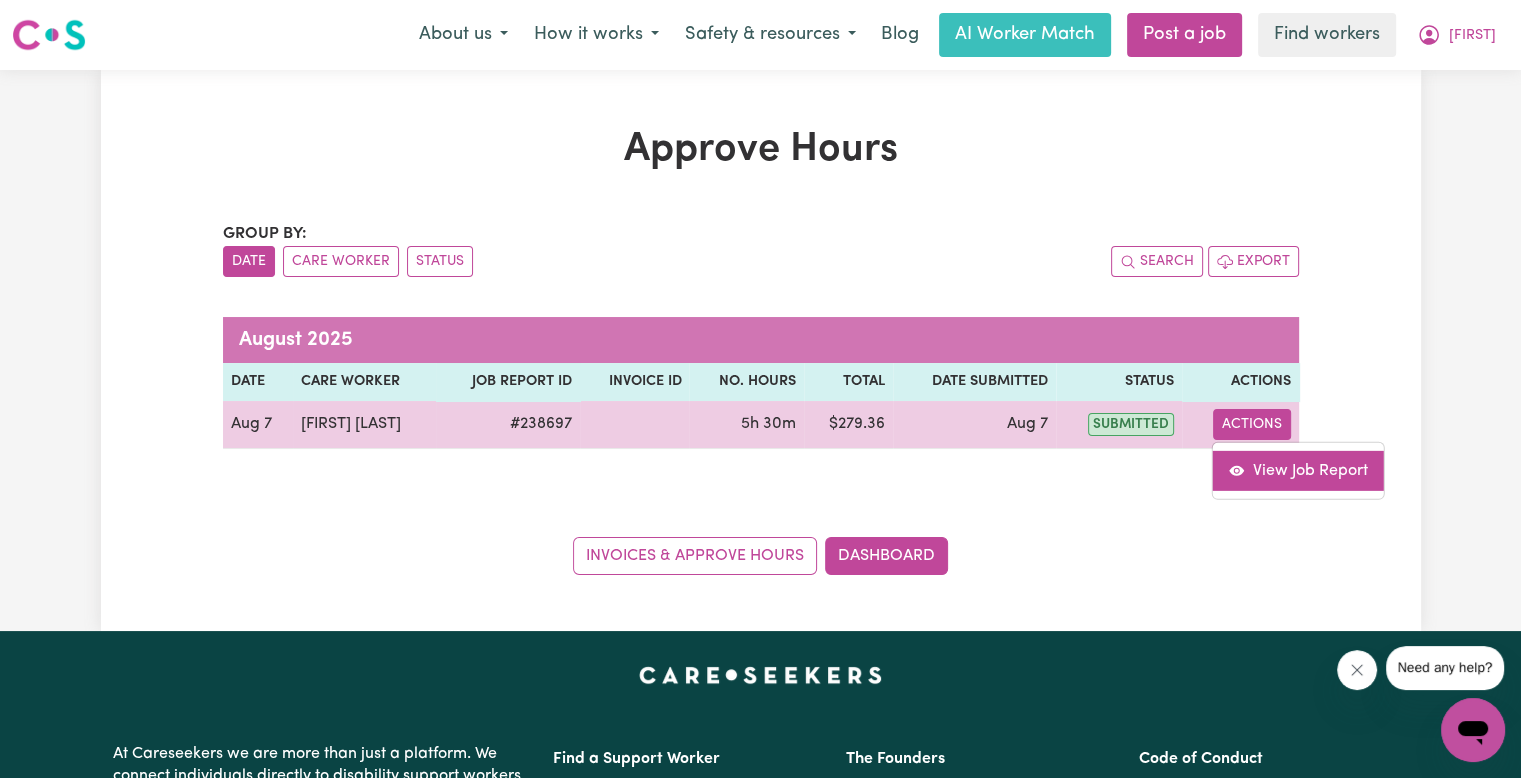 click on "View Job Report" at bounding box center (1298, 470) 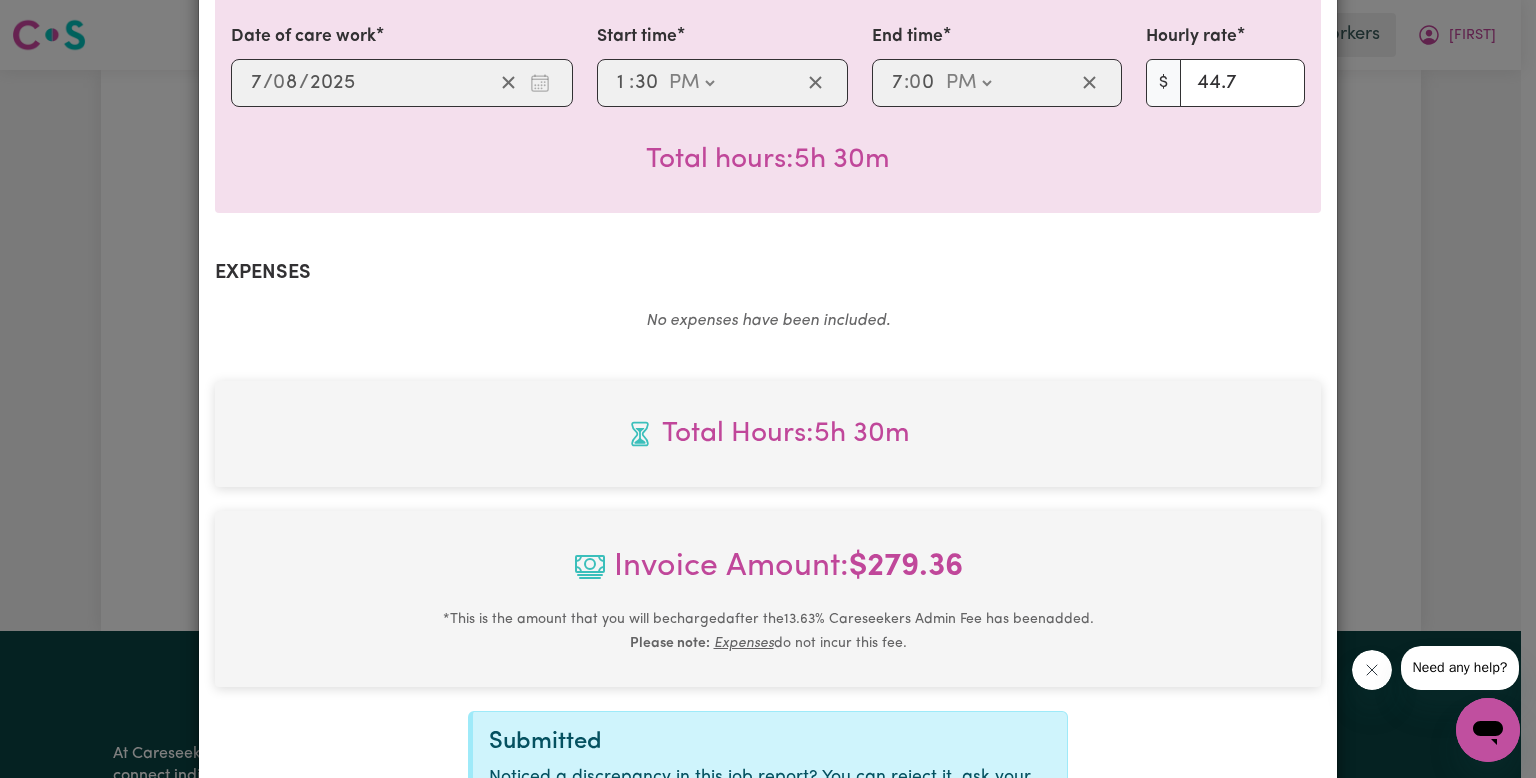 scroll, scrollTop: 764, scrollLeft: 0, axis: vertical 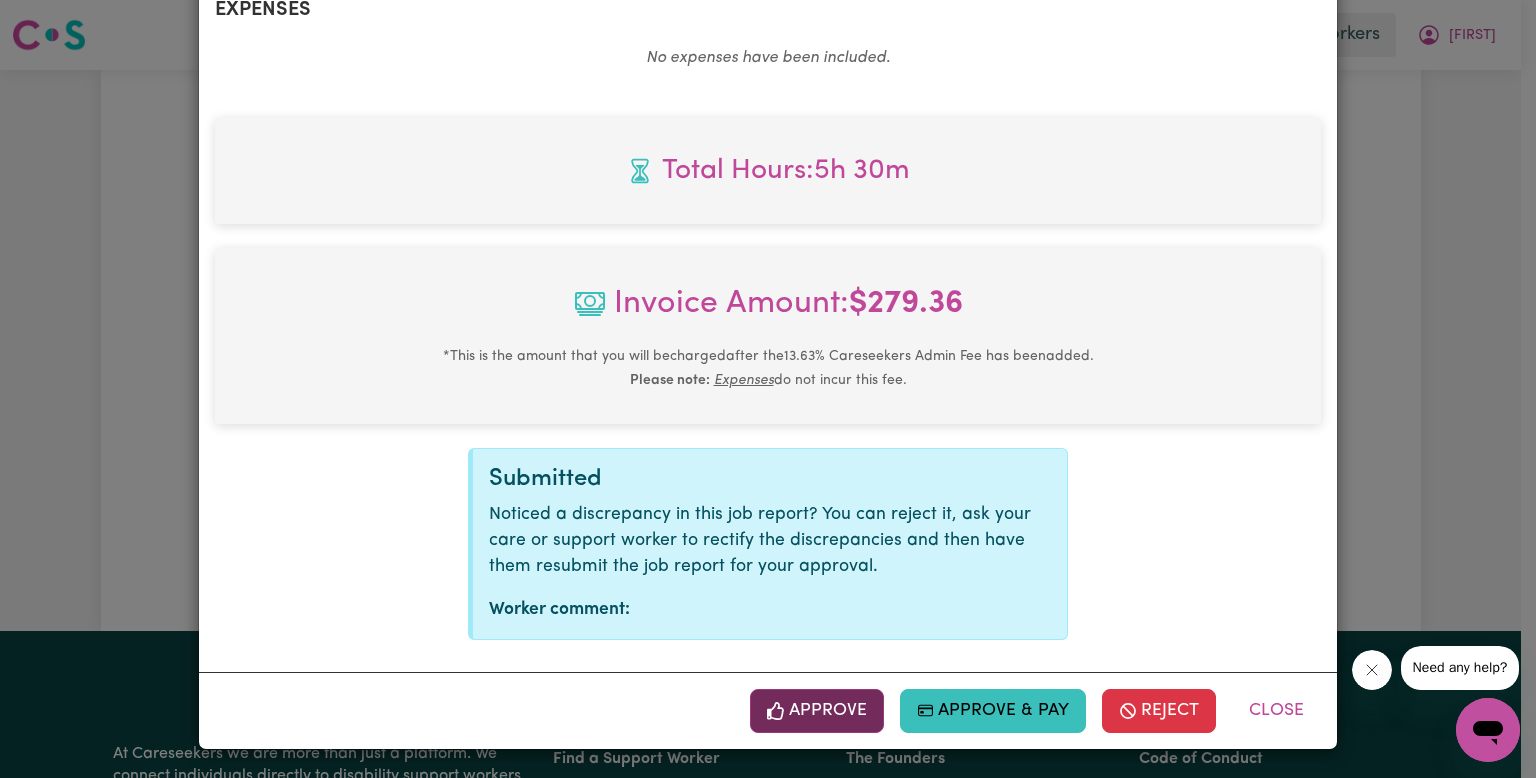 click on "Approve" at bounding box center [817, 711] 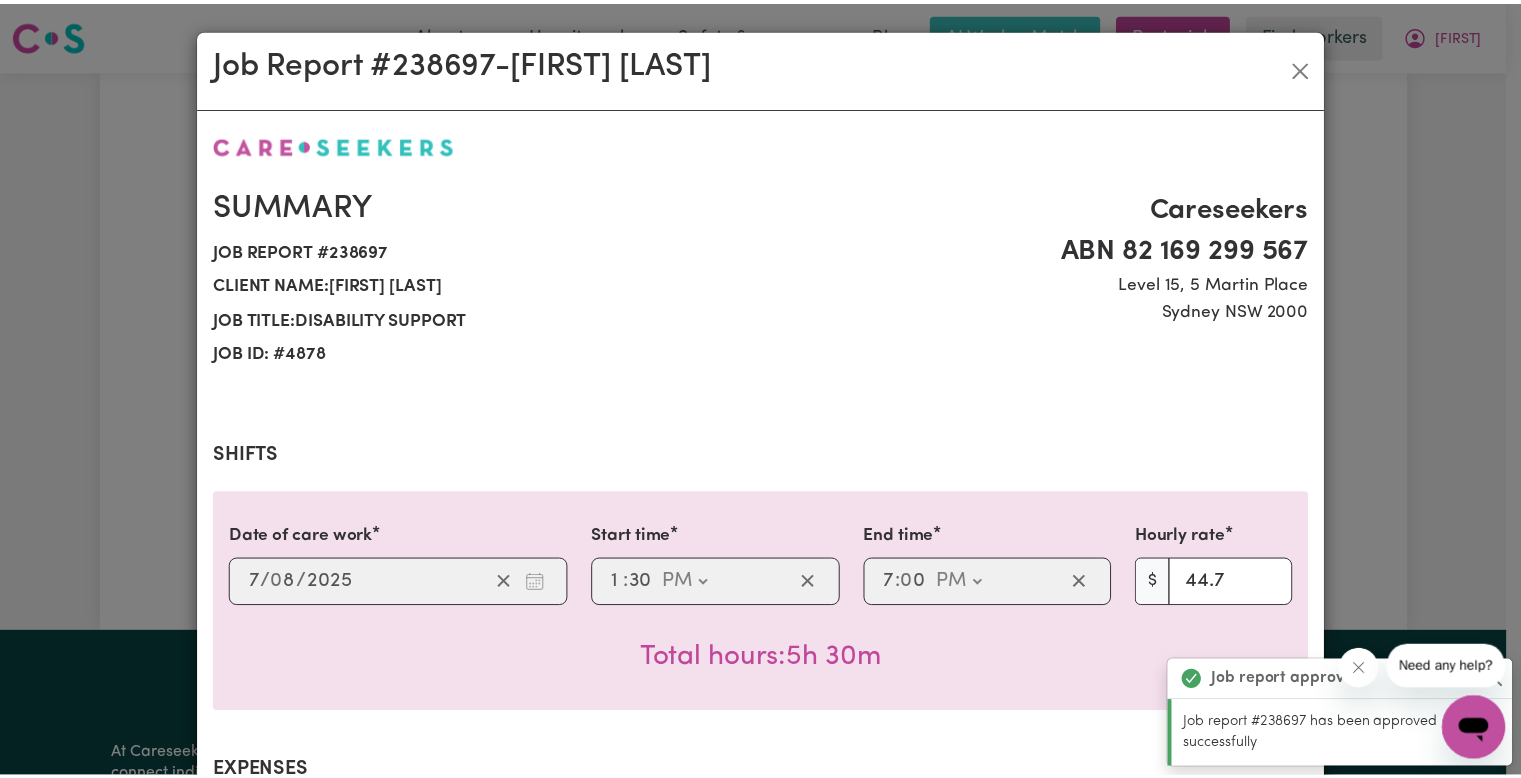 scroll, scrollTop: 0, scrollLeft: 0, axis: both 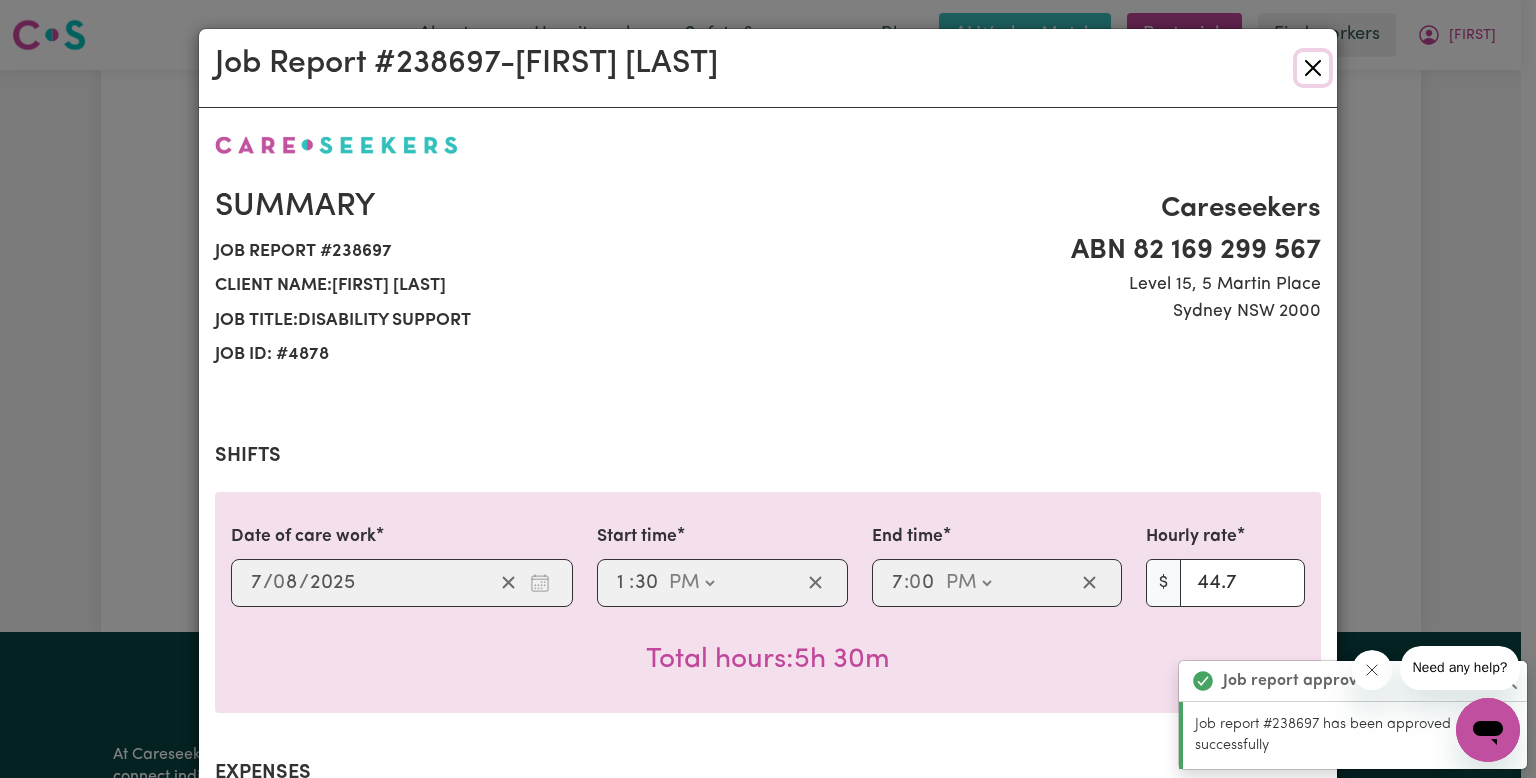 drag, startPoint x: 1311, startPoint y: 71, endPoint x: 1301, endPoint y: 77, distance: 11.661903 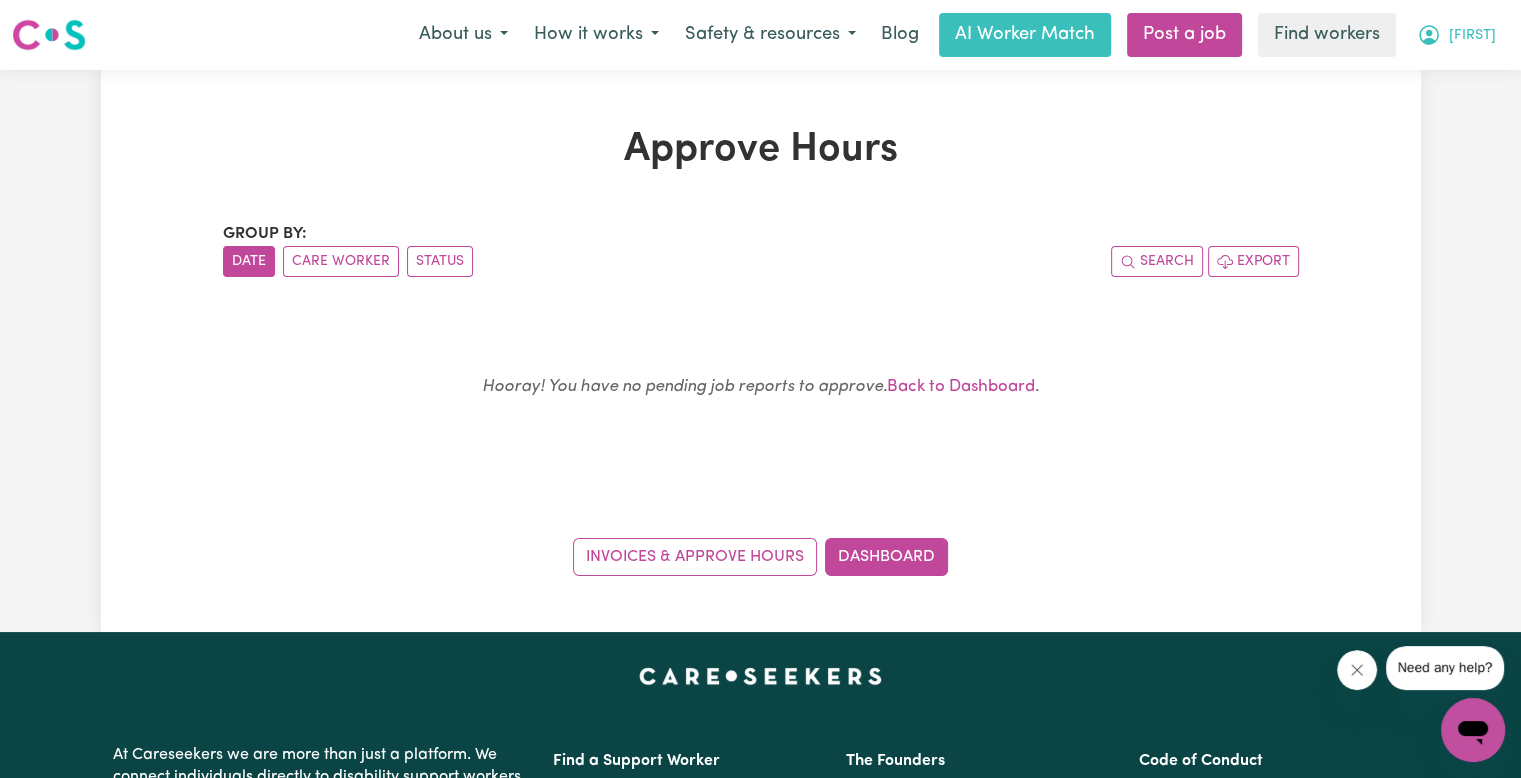 click on "[FIRST]" at bounding box center [1456, 35] 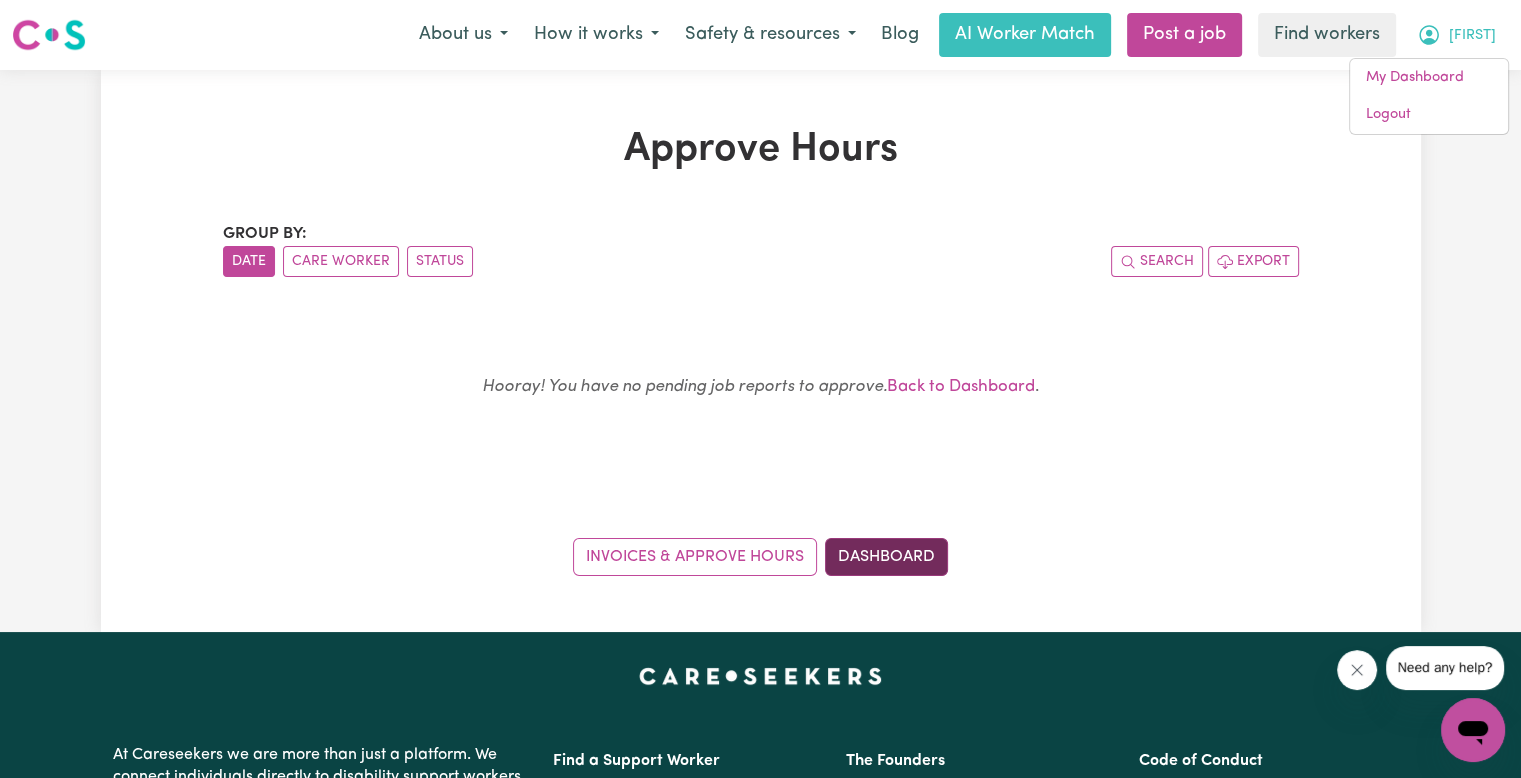 click on "Dashboard" at bounding box center (886, 557) 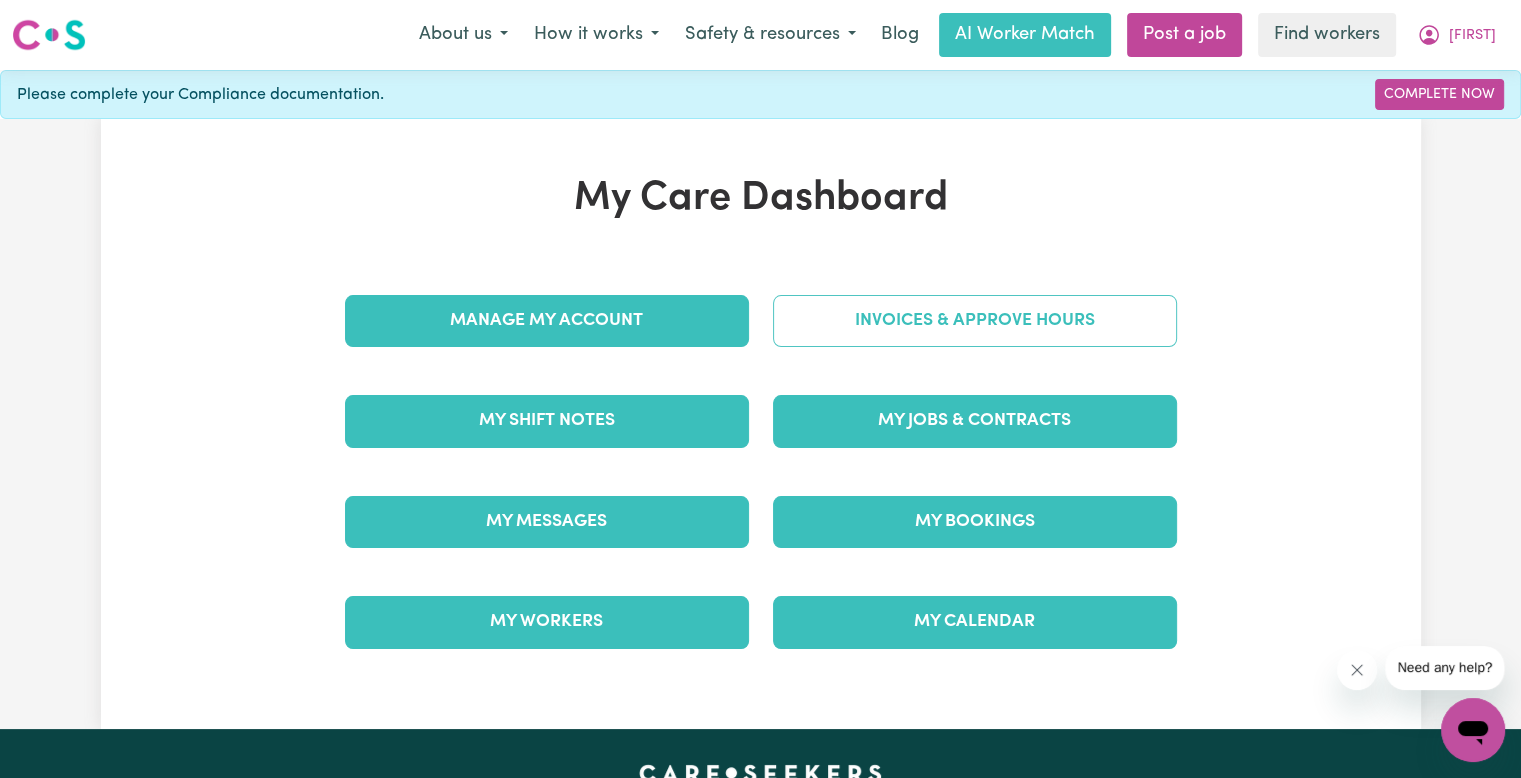 click on "Invoices & Approve Hours" at bounding box center [975, 321] 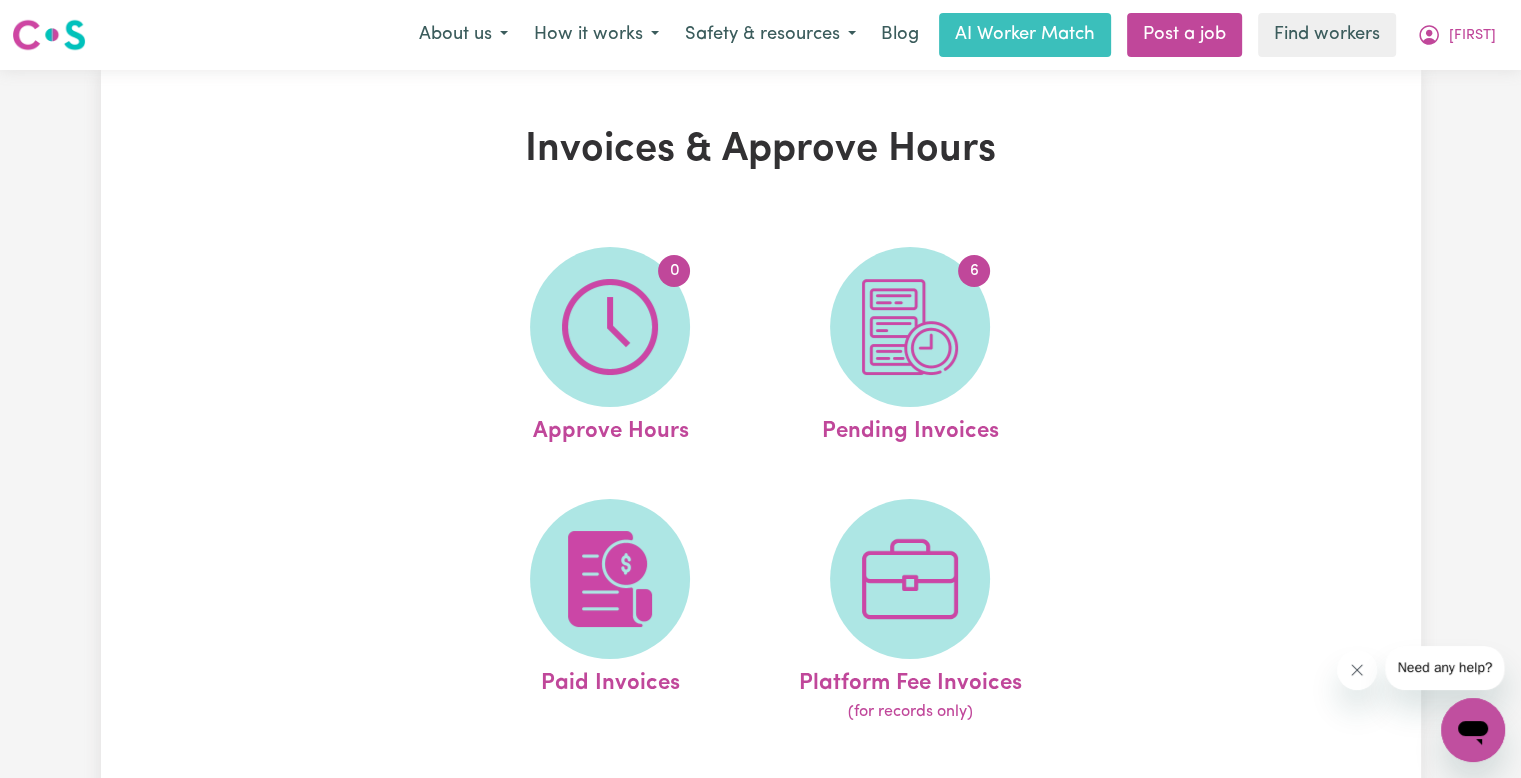 click at bounding box center [910, 327] 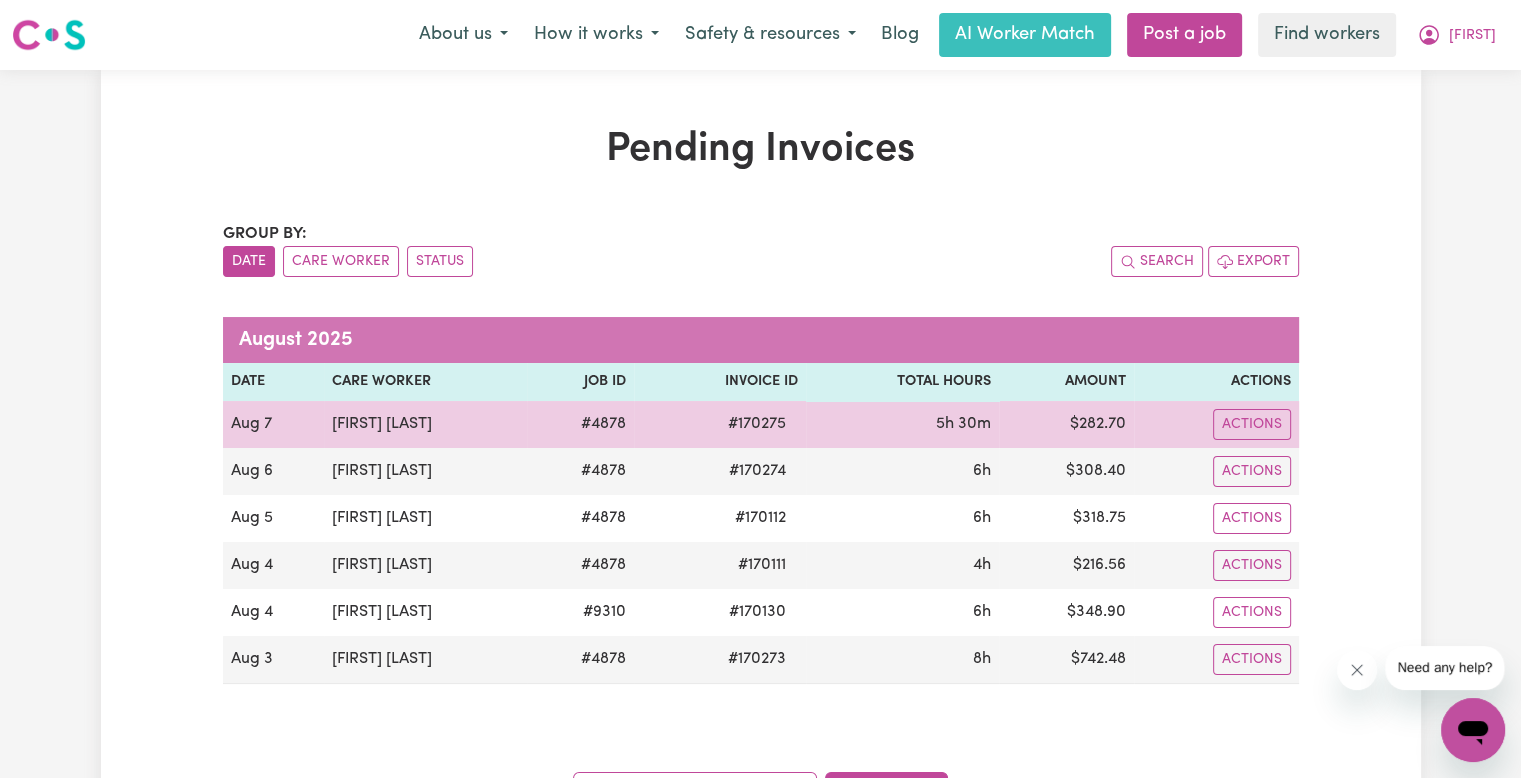 click on "# 170275" at bounding box center [757, 424] 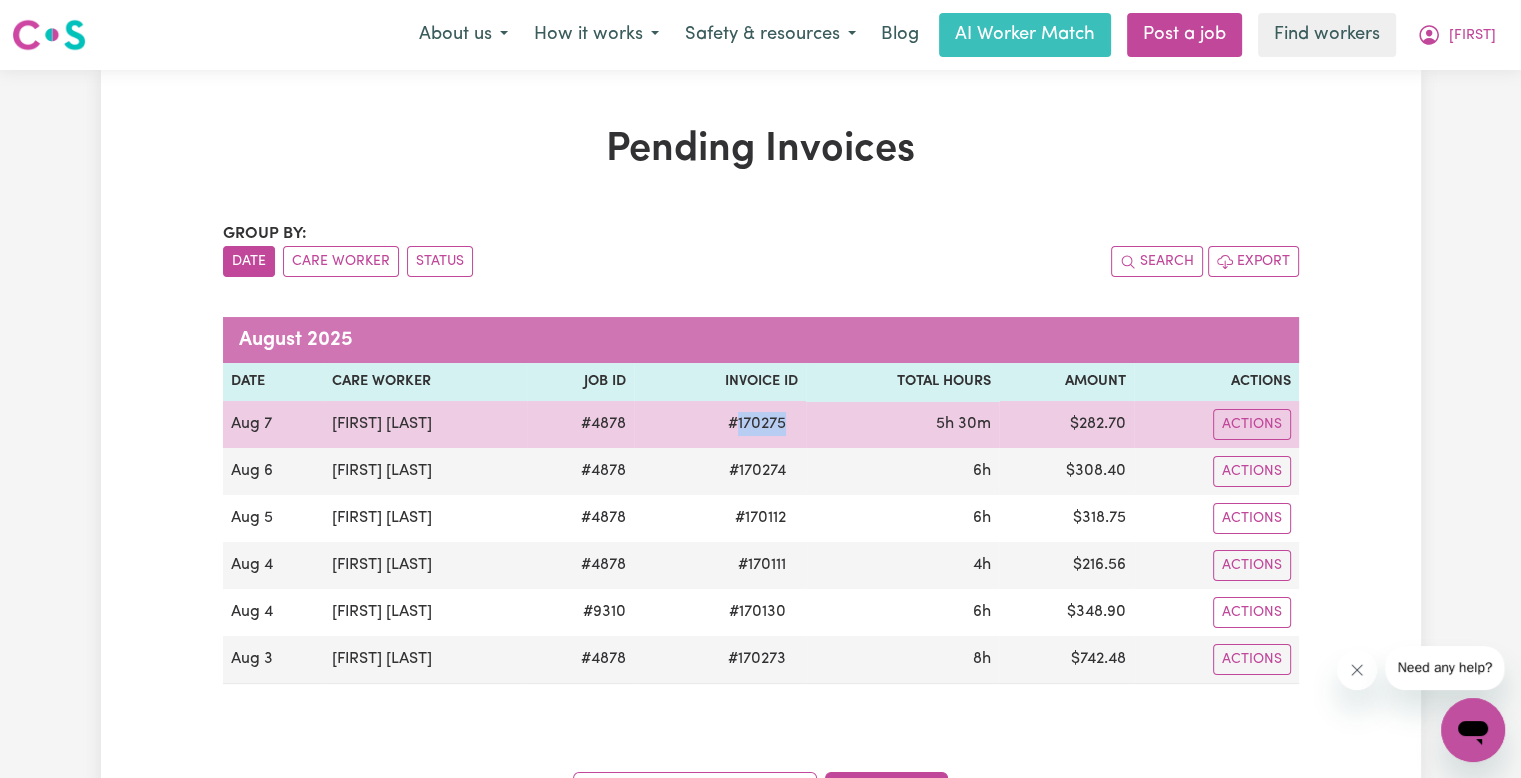 click on "# 170275" at bounding box center (757, 424) 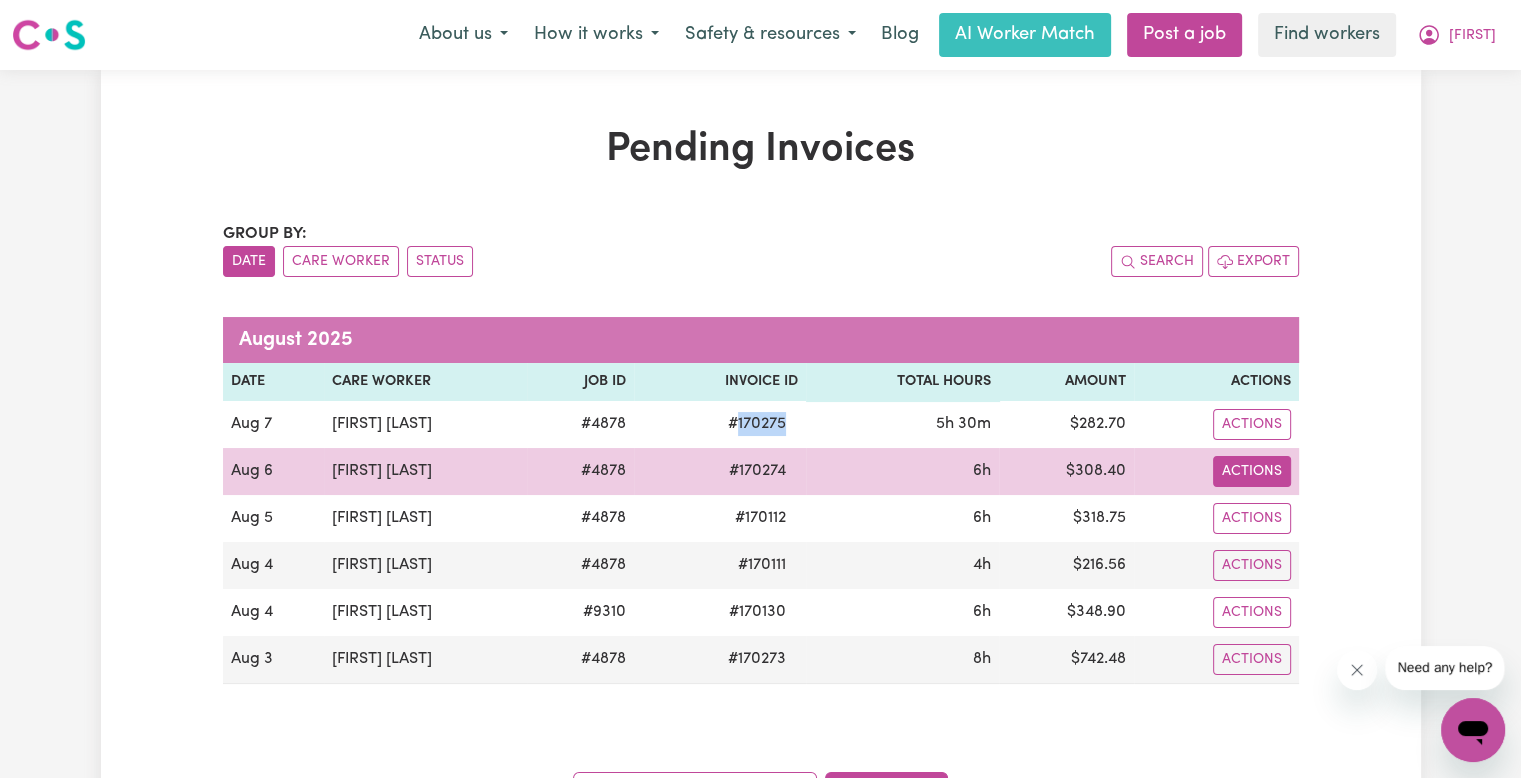 copy on "170275" 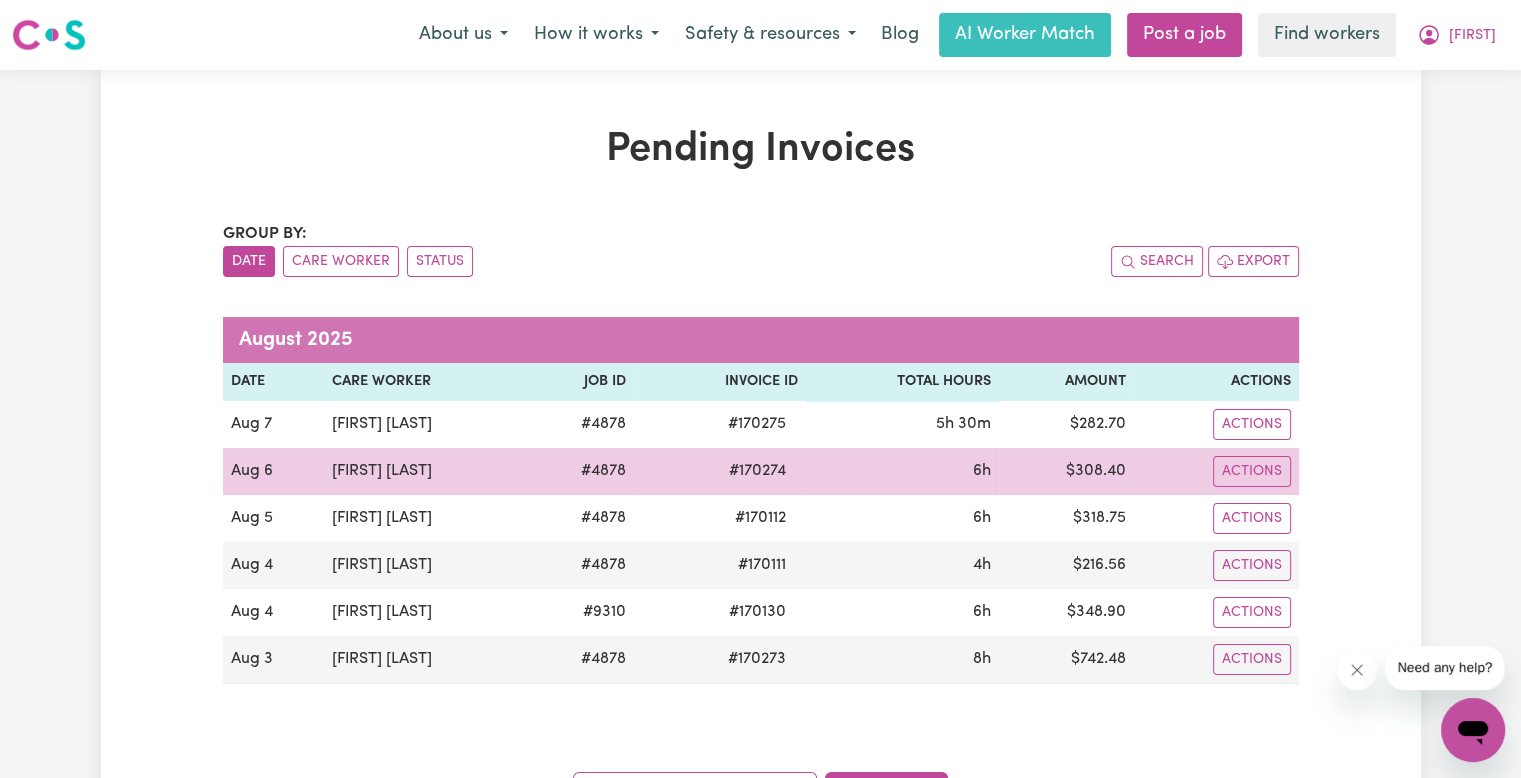 click on "# 170274" at bounding box center [757, 471] 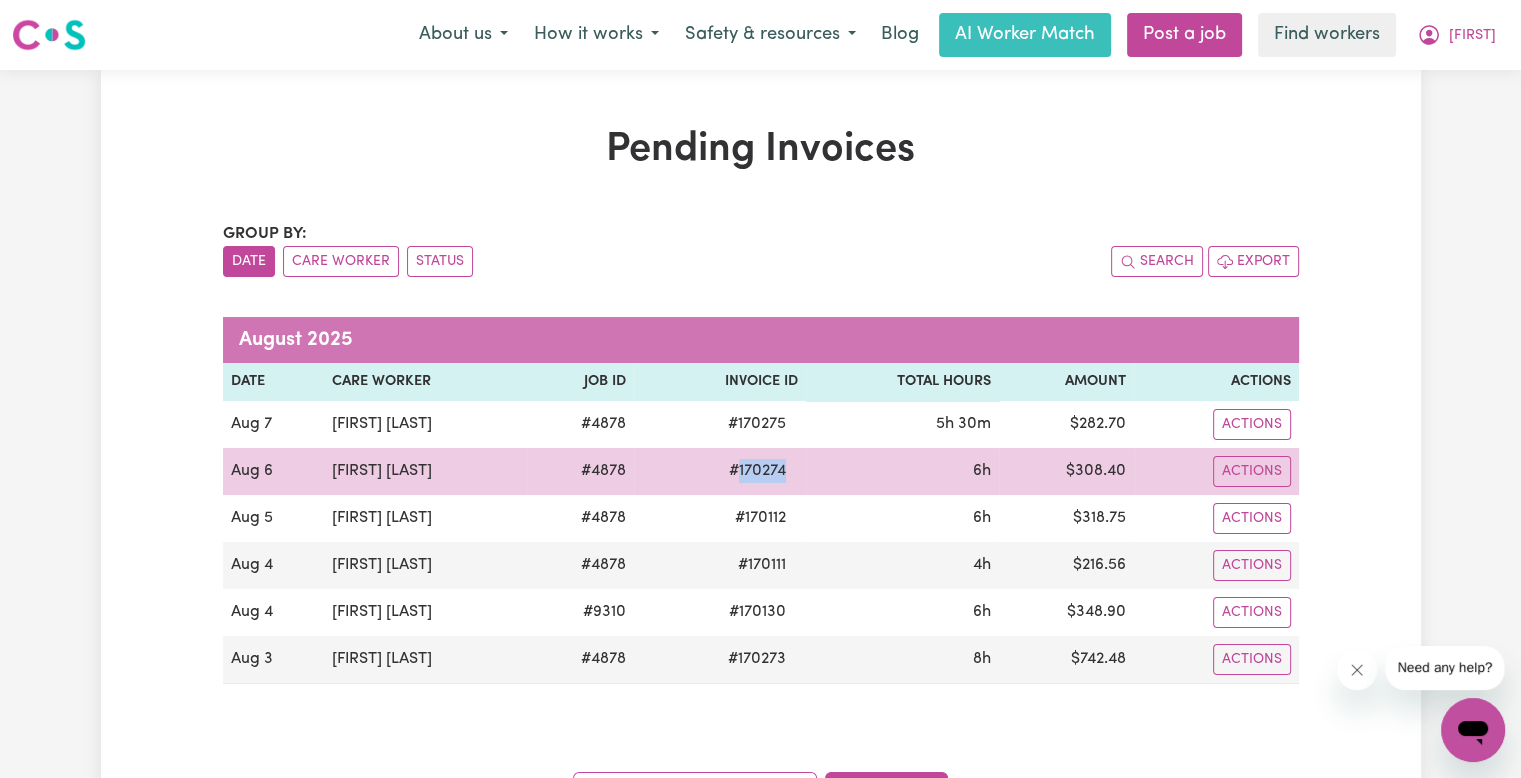click on "# 170274" at bounding box center (757, 471) 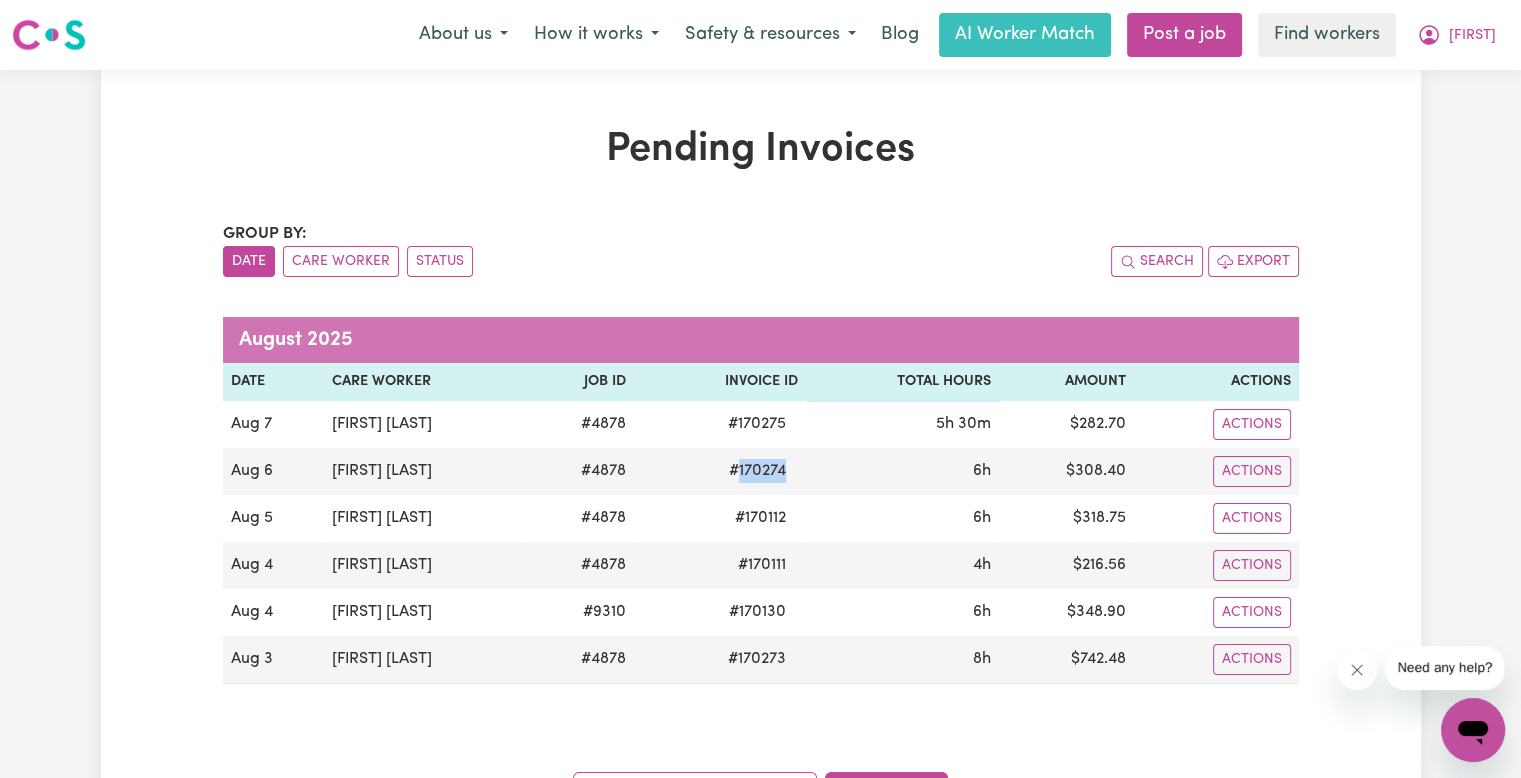 copy on "170274" 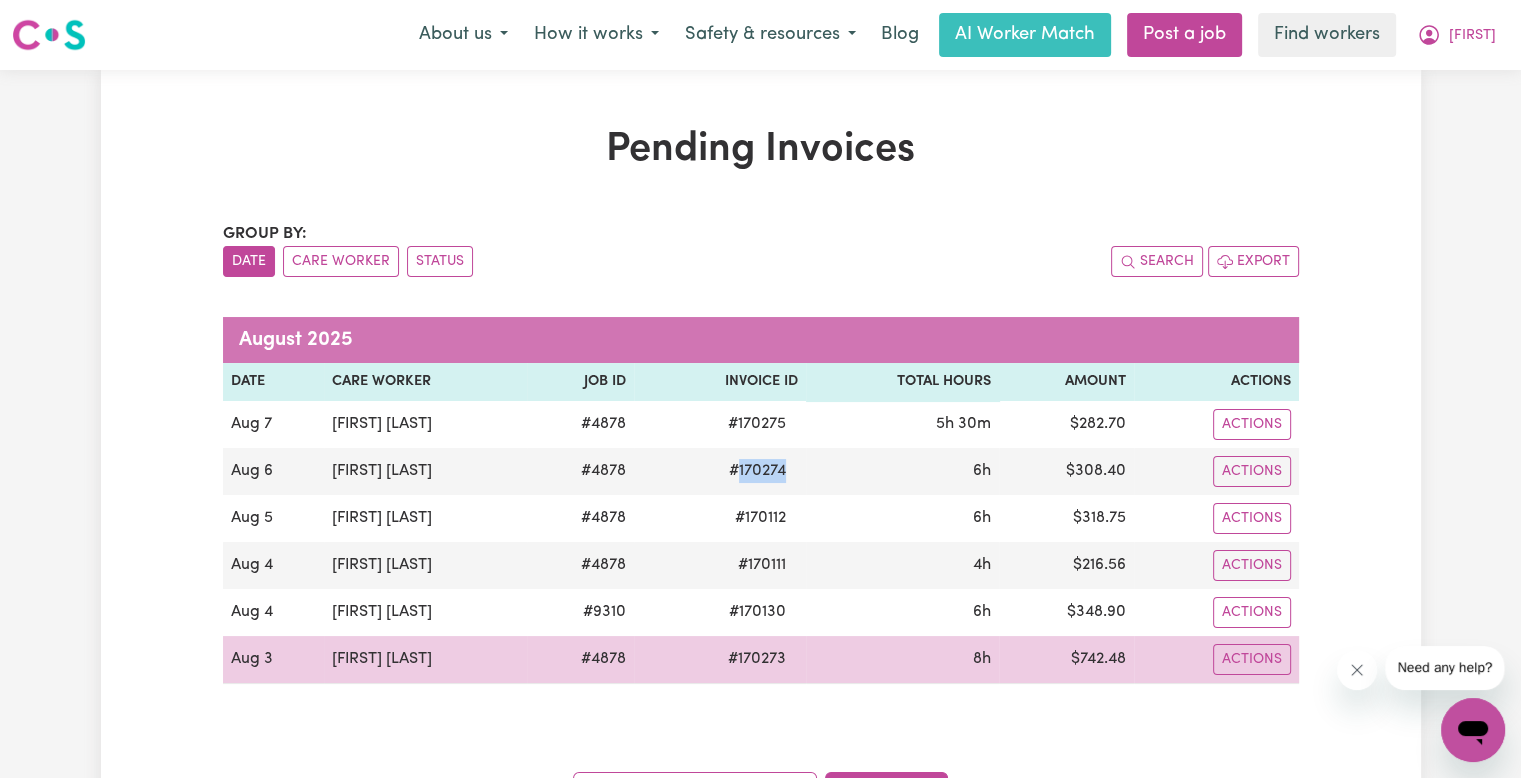 drag, startPoint x: 780, startPoint y: 642, endPoint x: 772, endPoint y: 658, distance: 17.888544 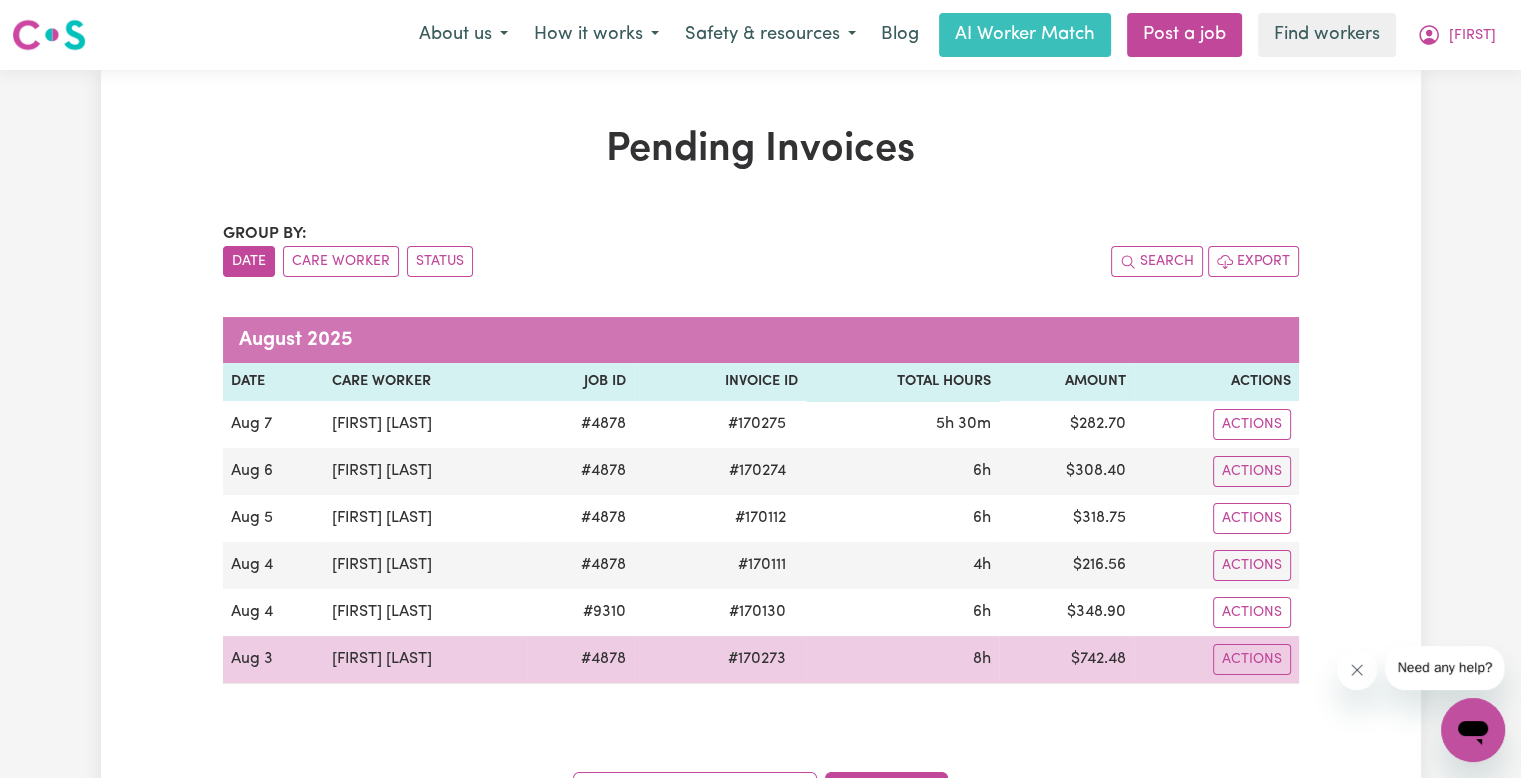 click on "# 170273" at bounding box center (757, 659) 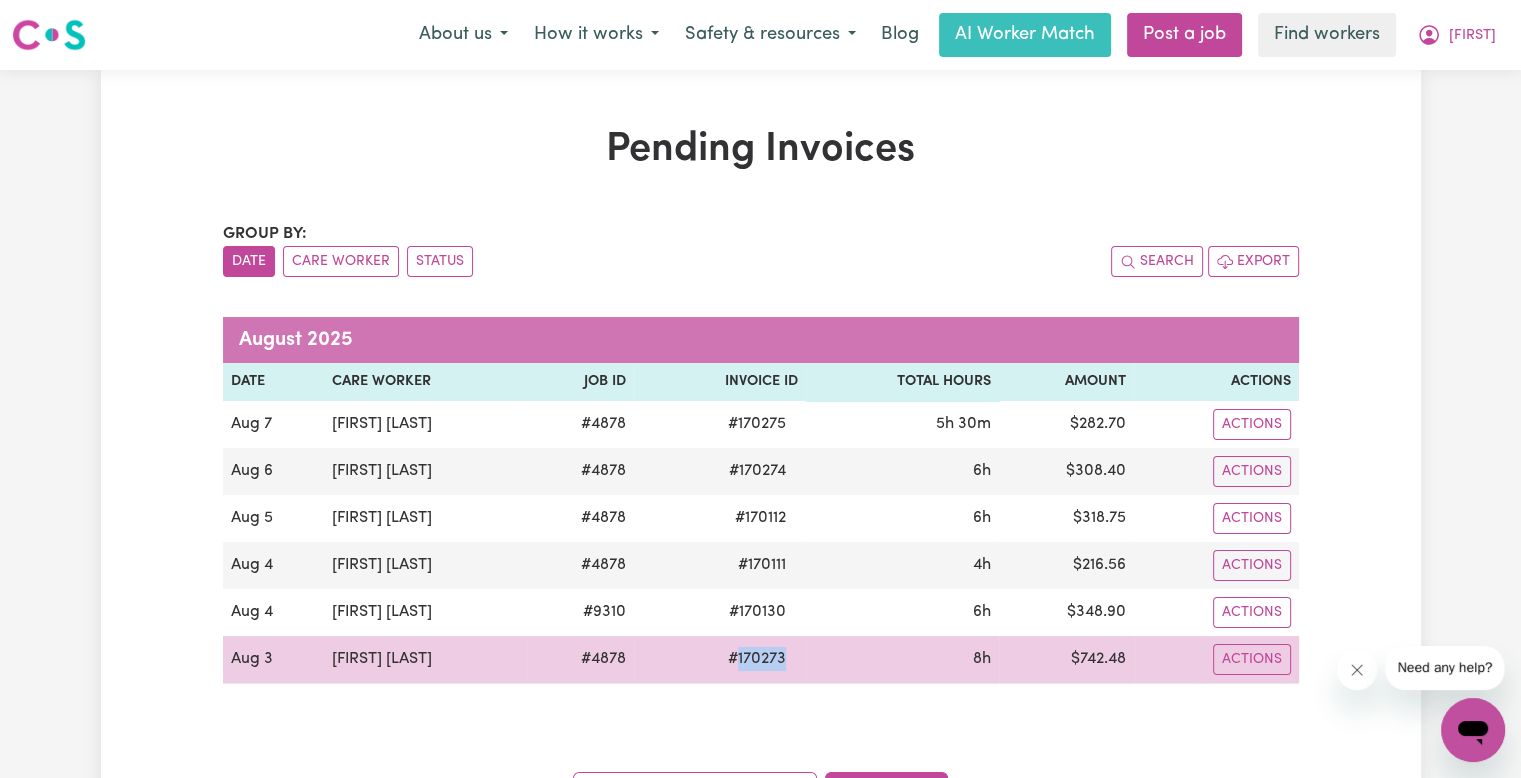click on "# 170273" at bounding box center [757, 659] 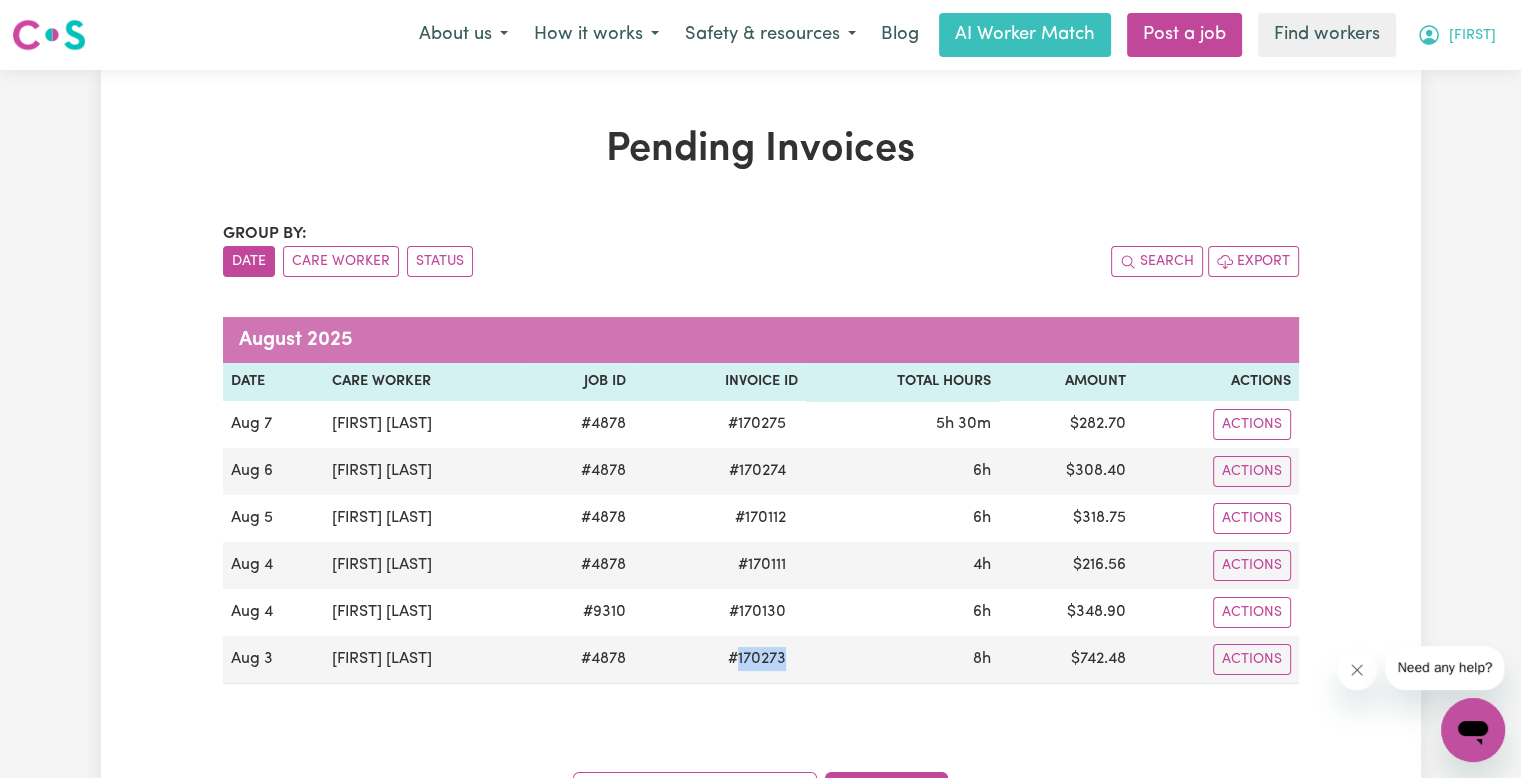 click on "[FIRST]" at bounding box center (1472, 36) 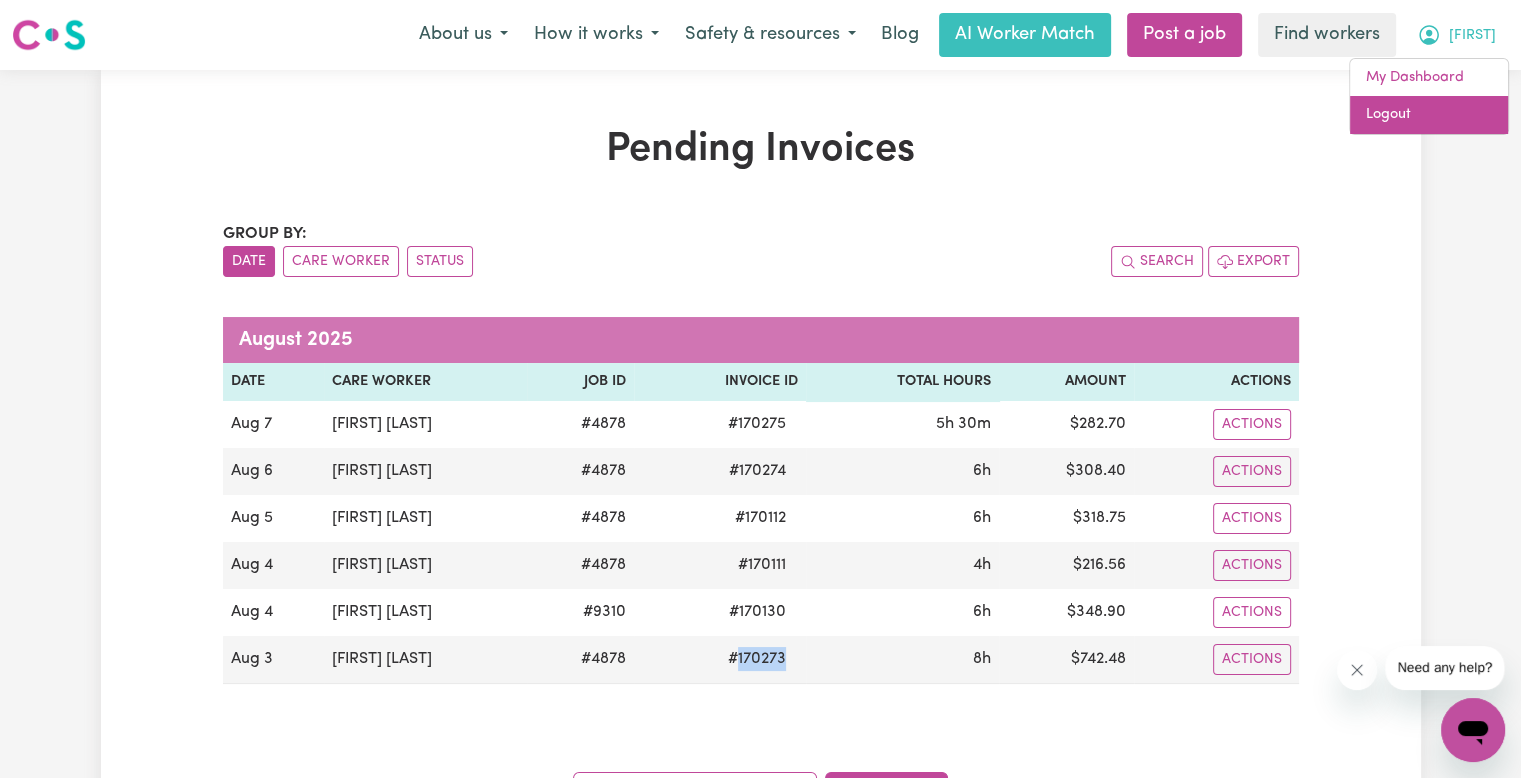 click on "Logout" at bounding box center [1429, 115] 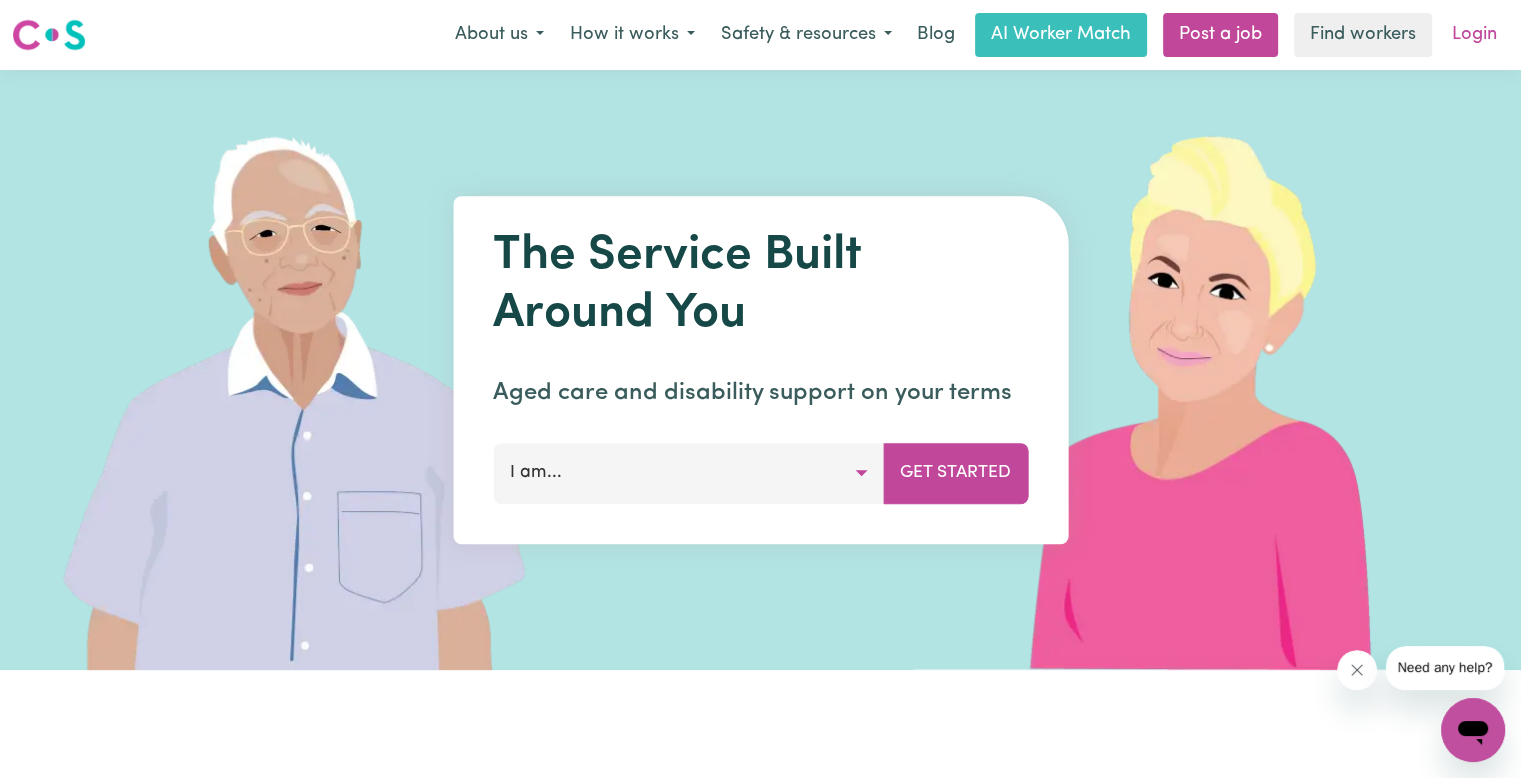 click on "Login" at bounding box center (1474, 35) 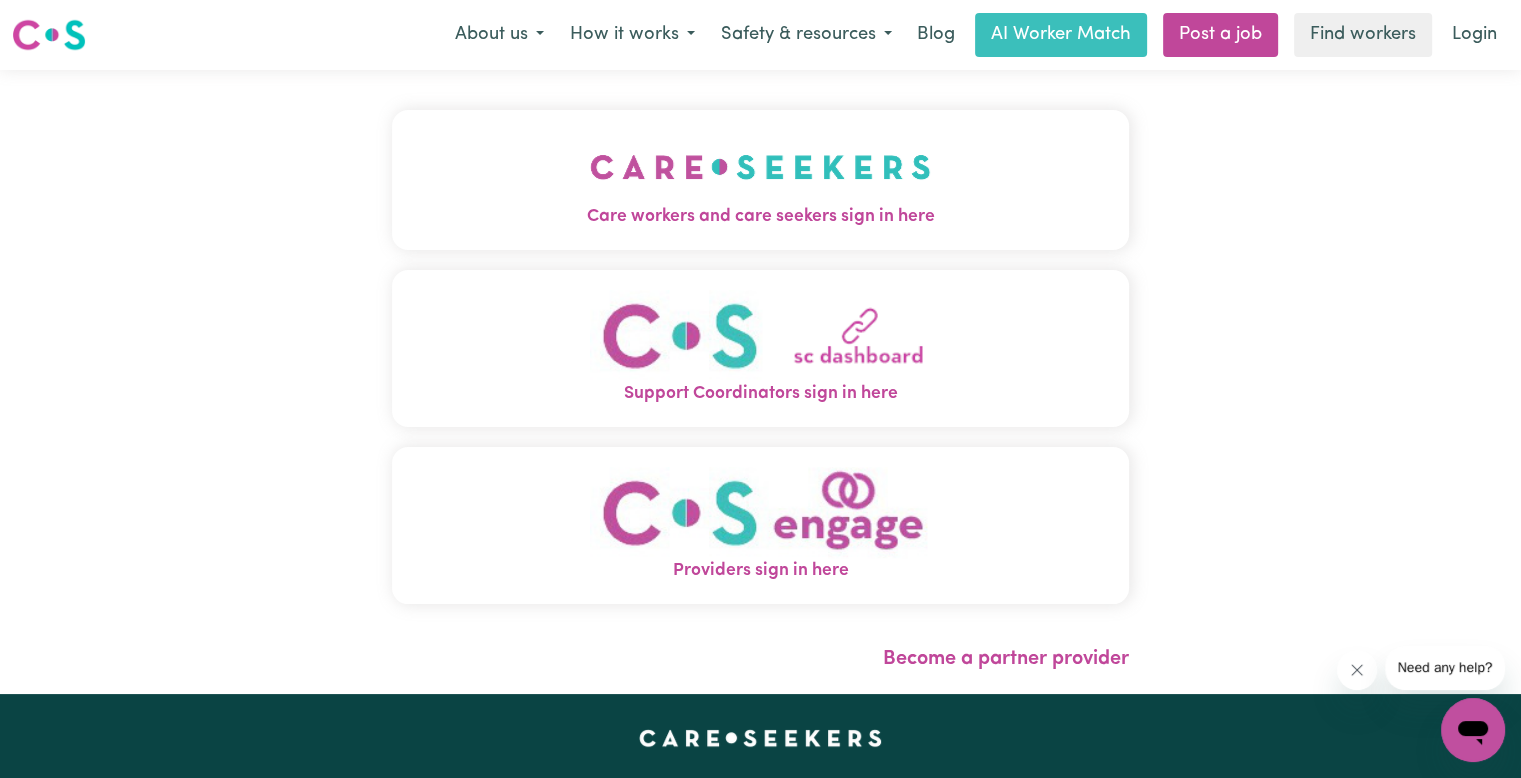 click at bounding box center (760, 167) 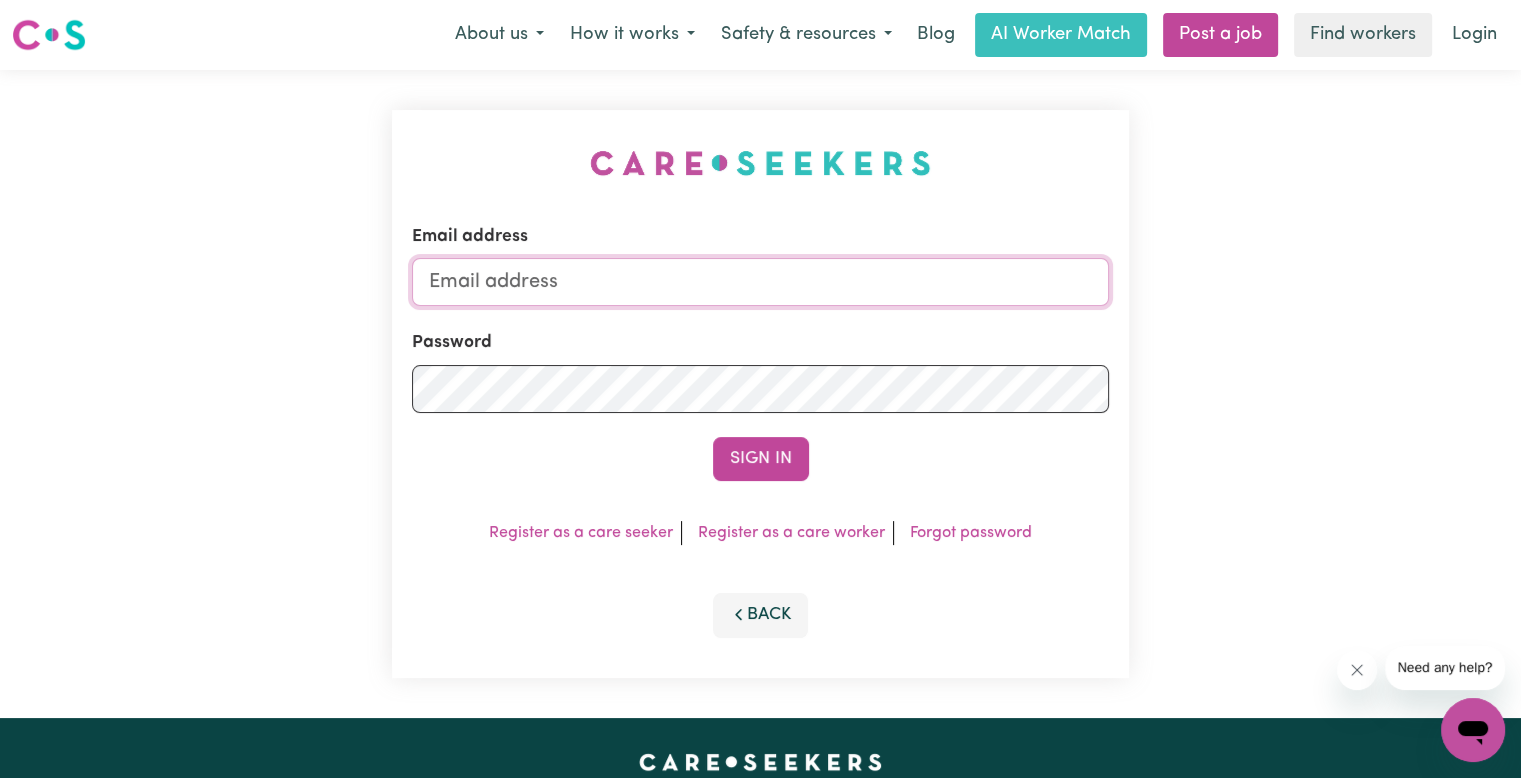 click on "Email address" at bounding box center (760, 282) 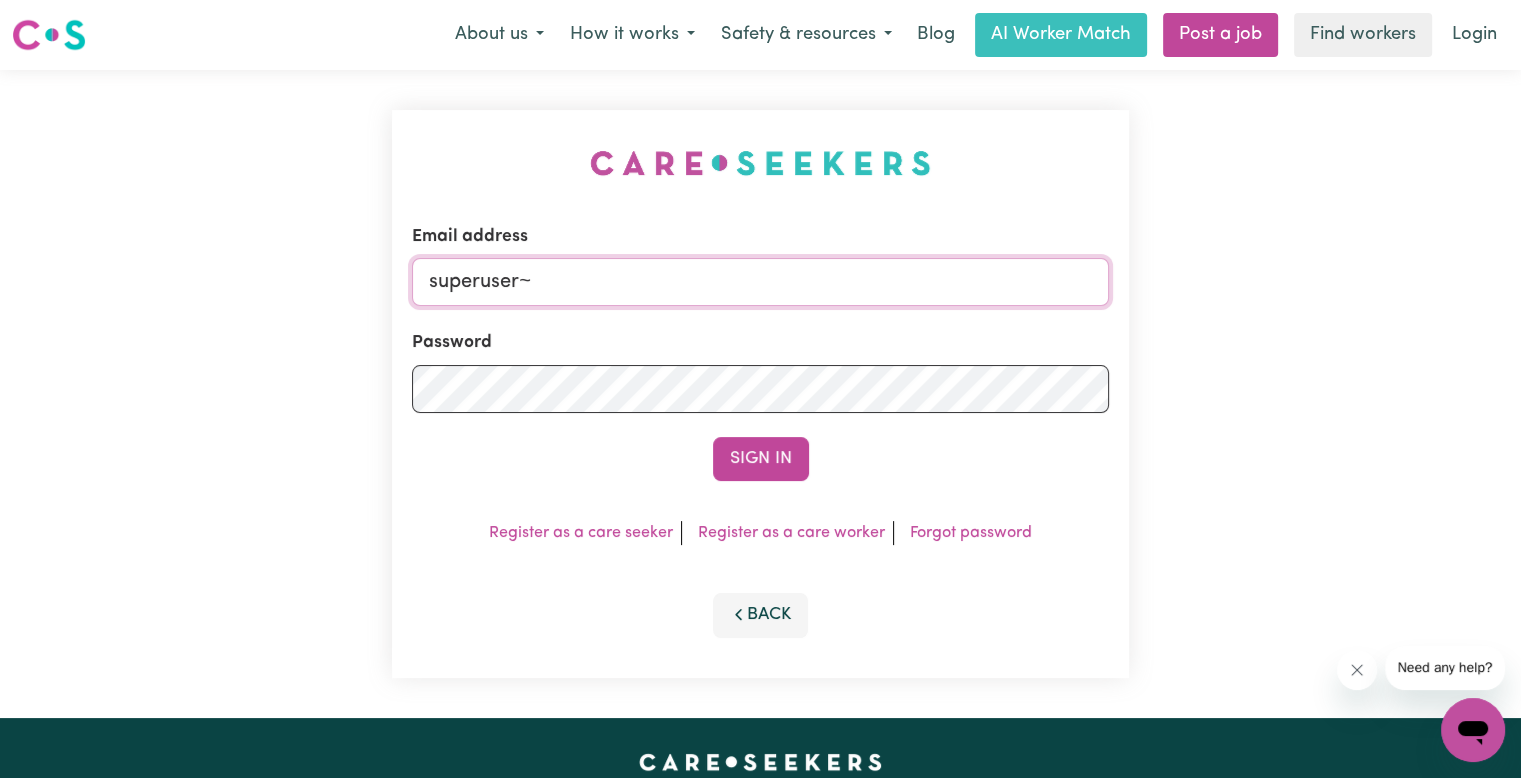paste on "[EMAIL]" 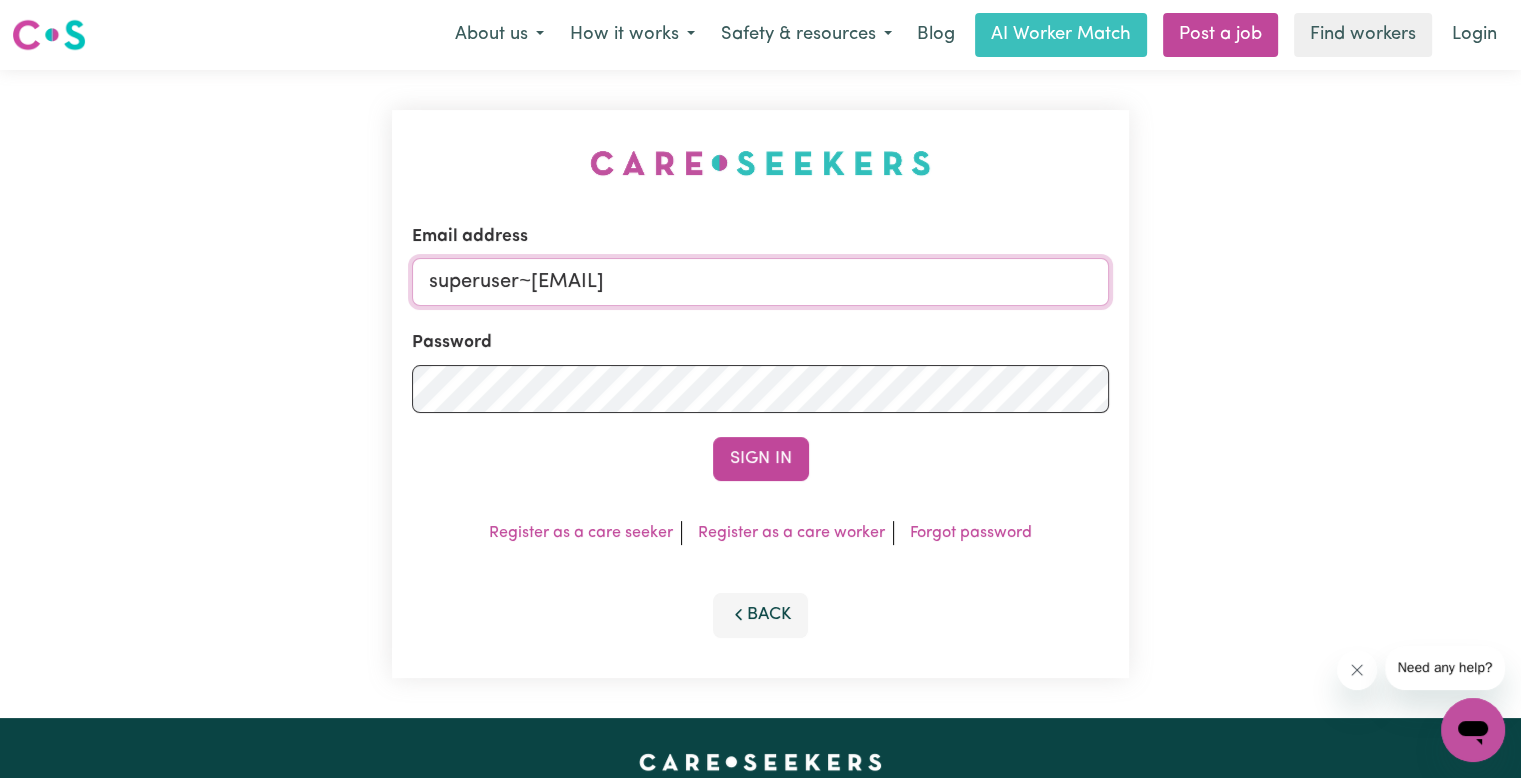 type on "superuser~[EMAIL]" 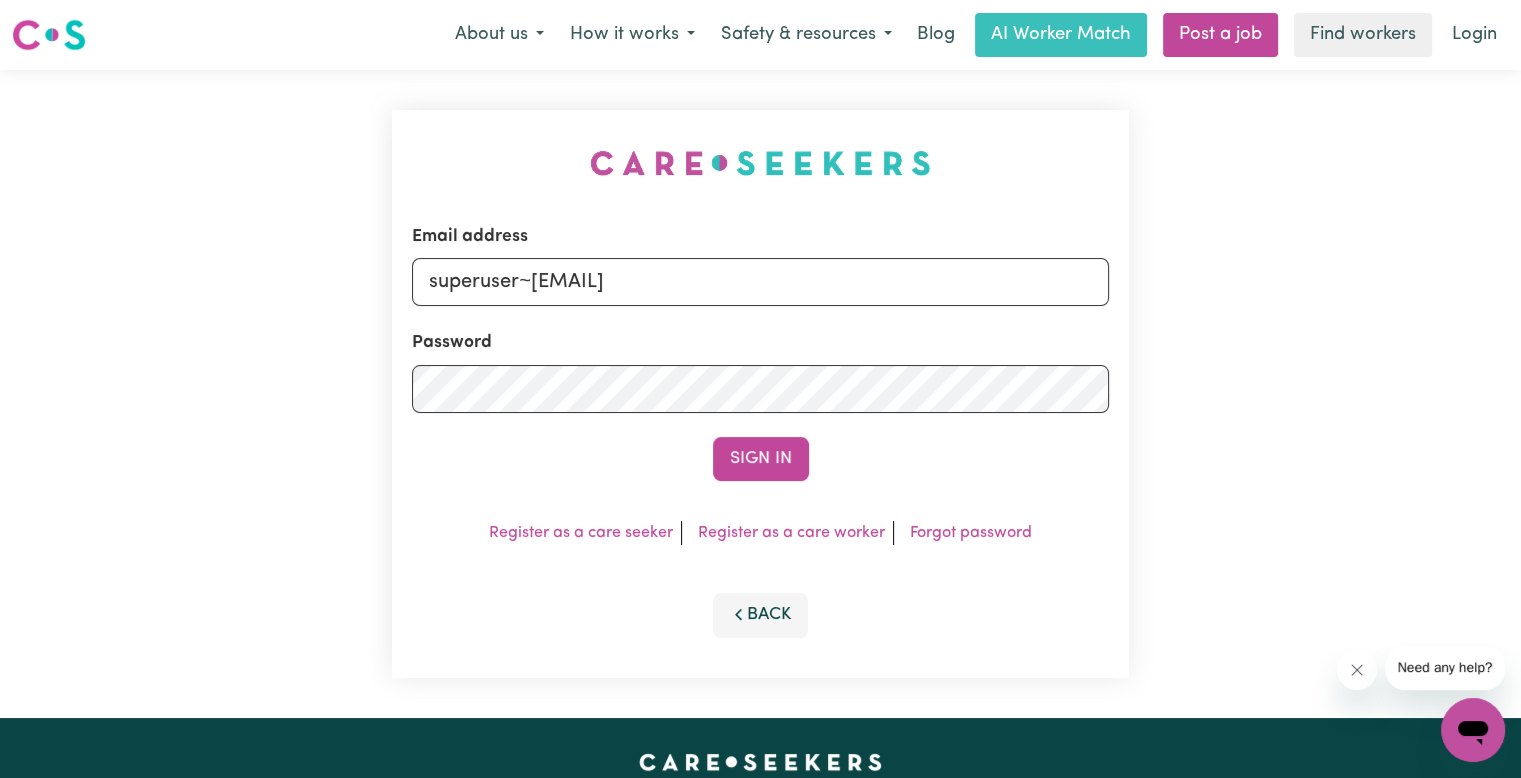 type 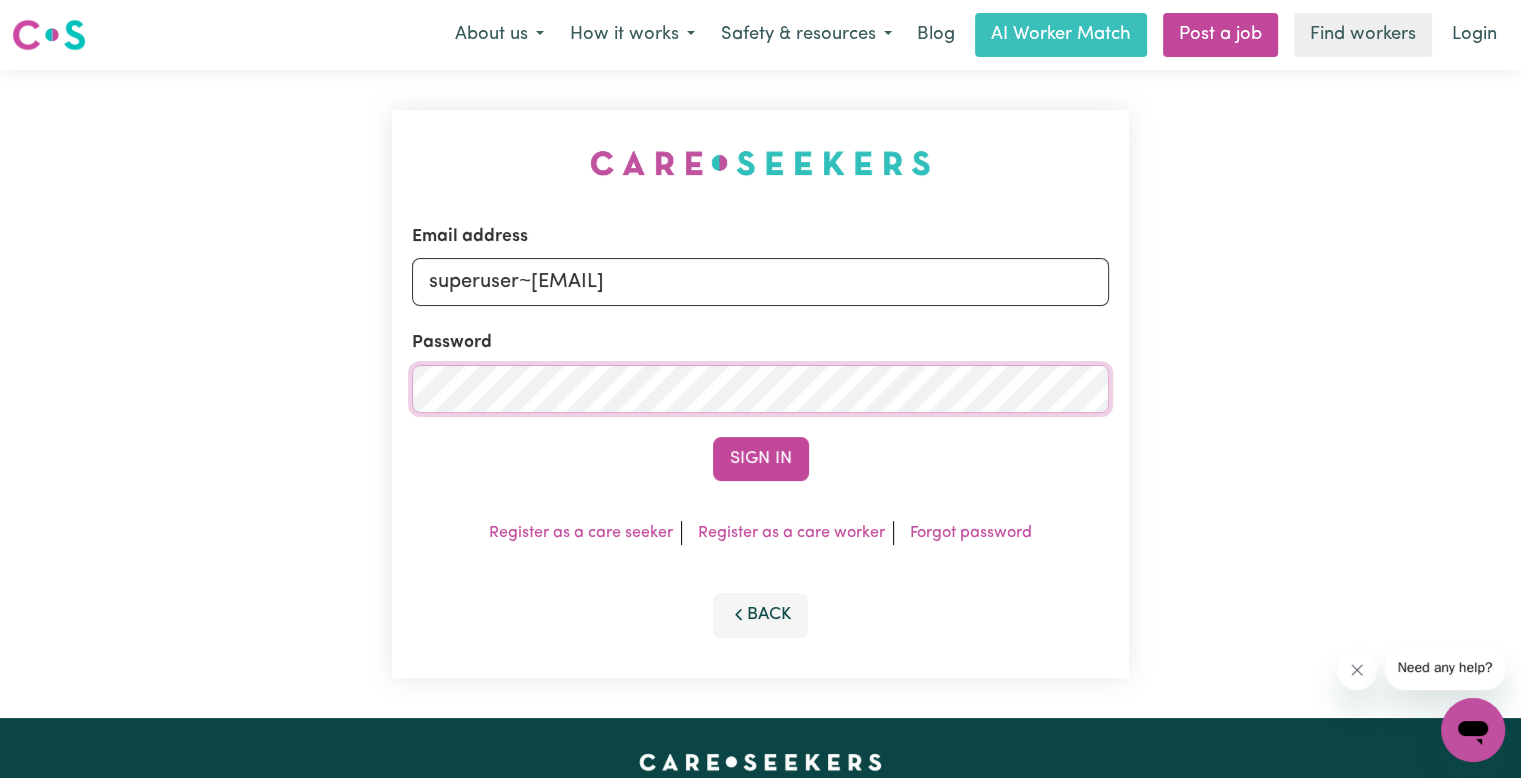 click on "Sign In" at bounding box center [761, 459] 